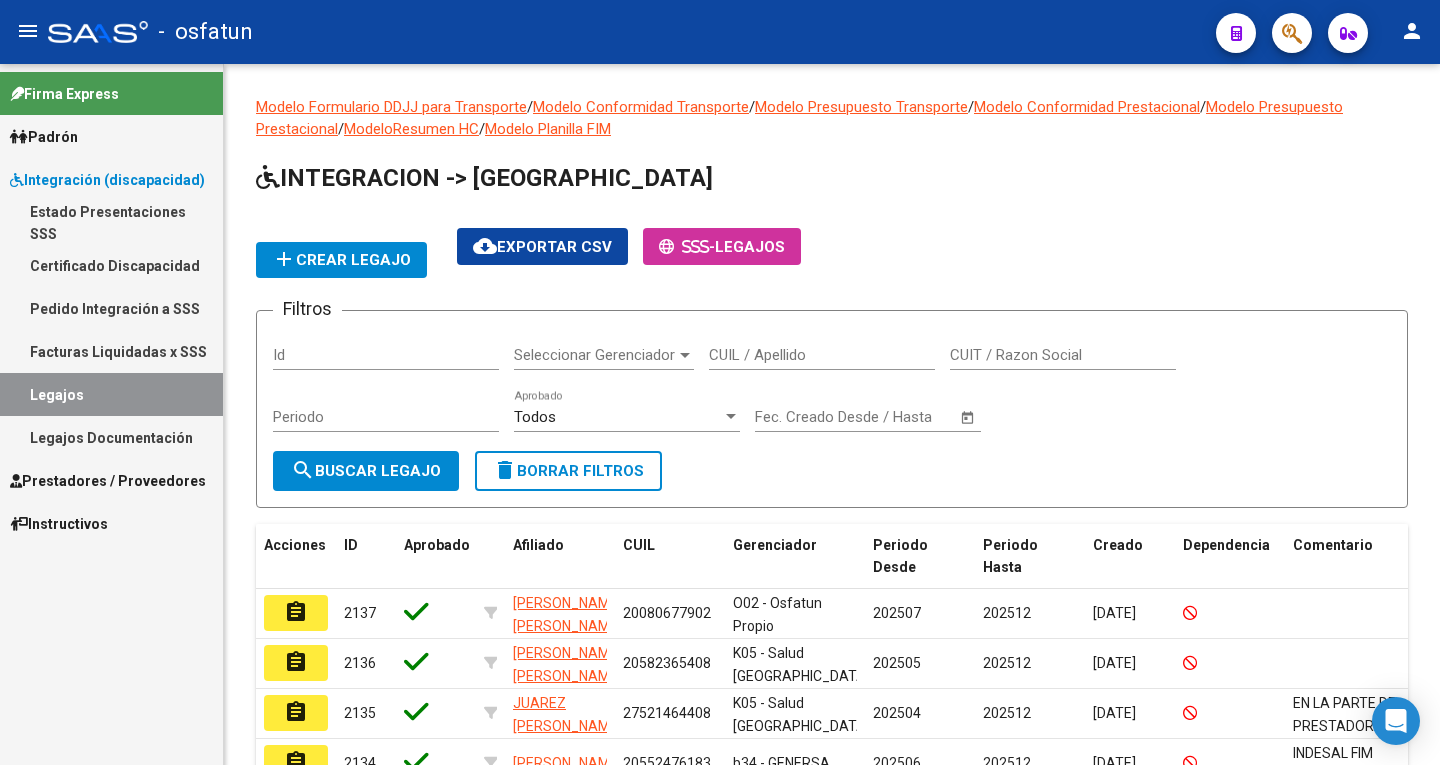 scroll, scrollTop: 0, scrollLeft: 0, axis: both 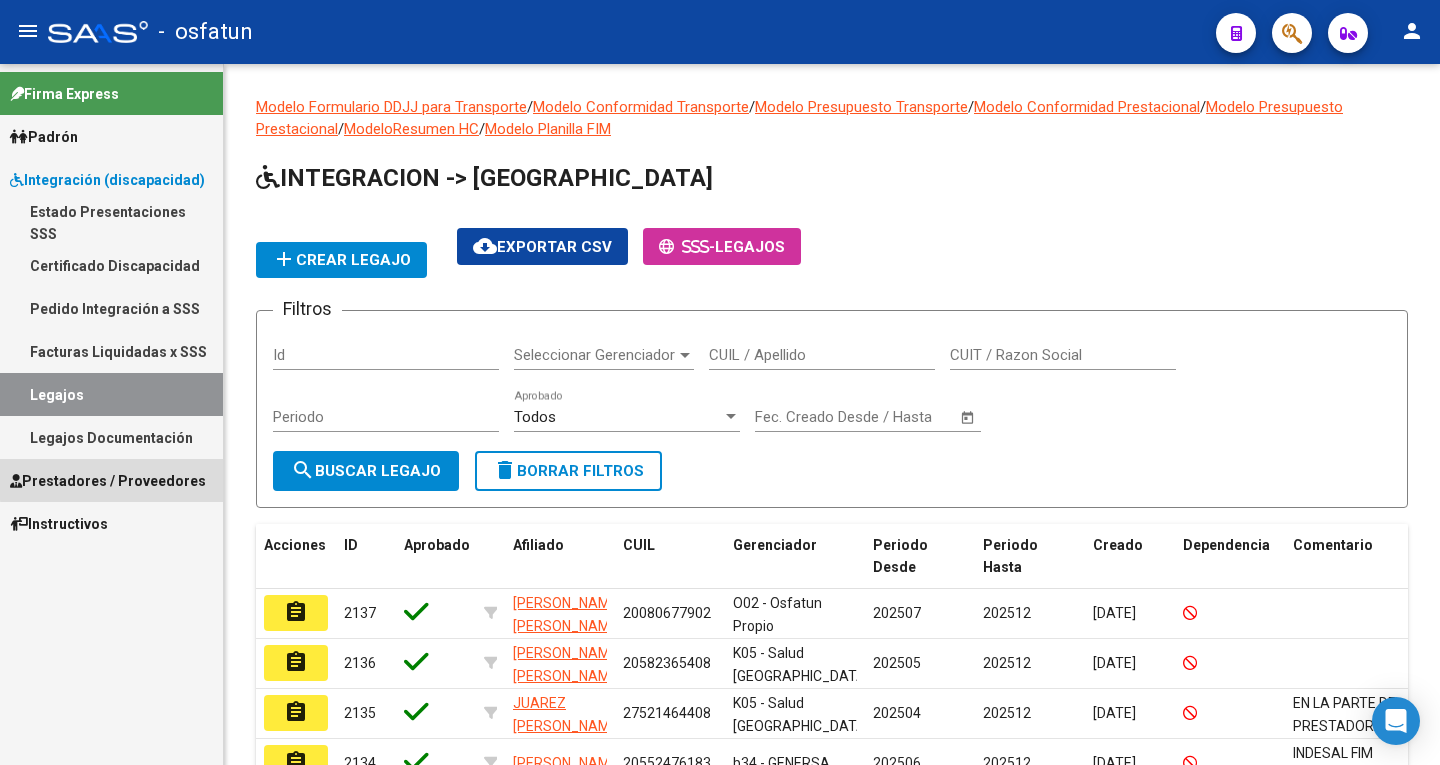 click on "Prestadores / Proveedores" at bounding box center [108, 481] 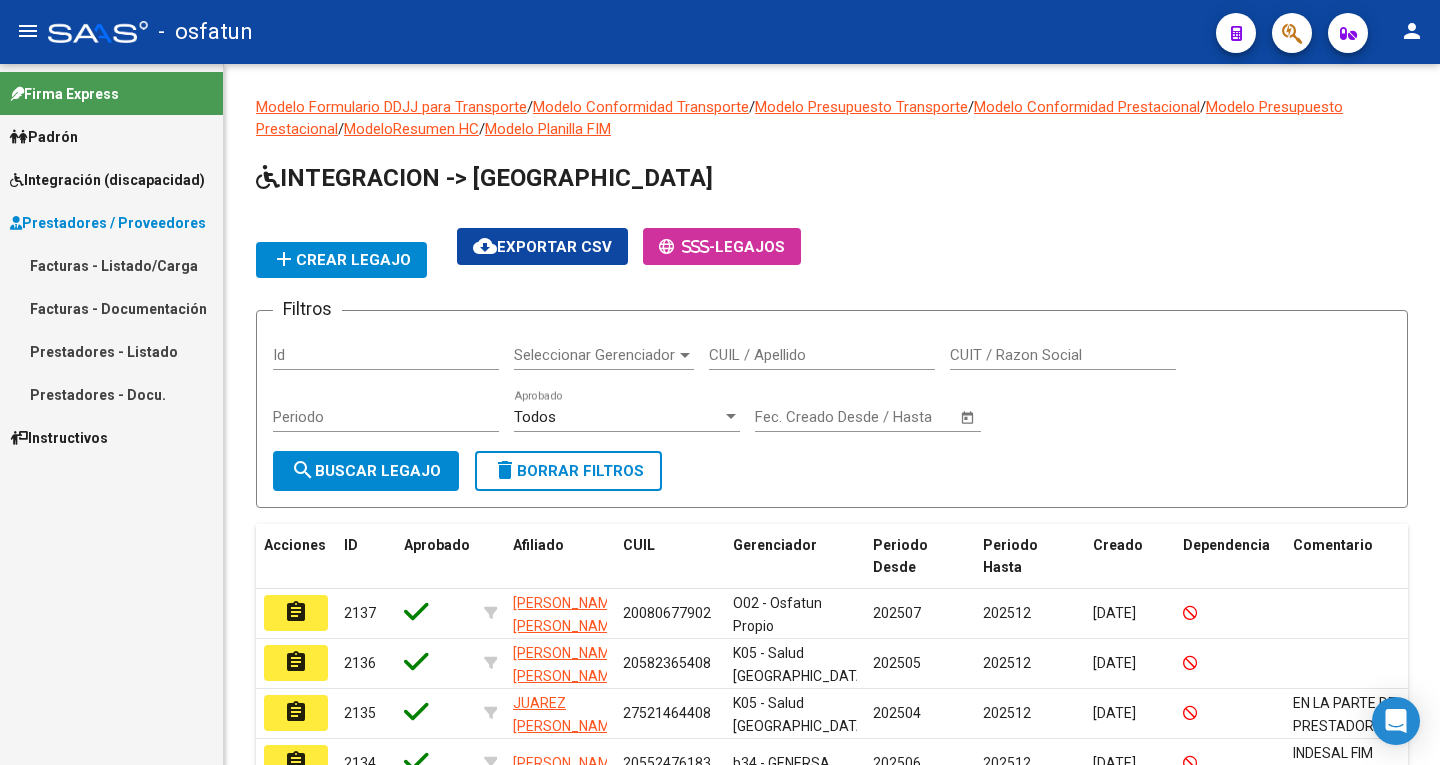 click on "Facturas - Listado/Carga" at bounding box center [111, 265] 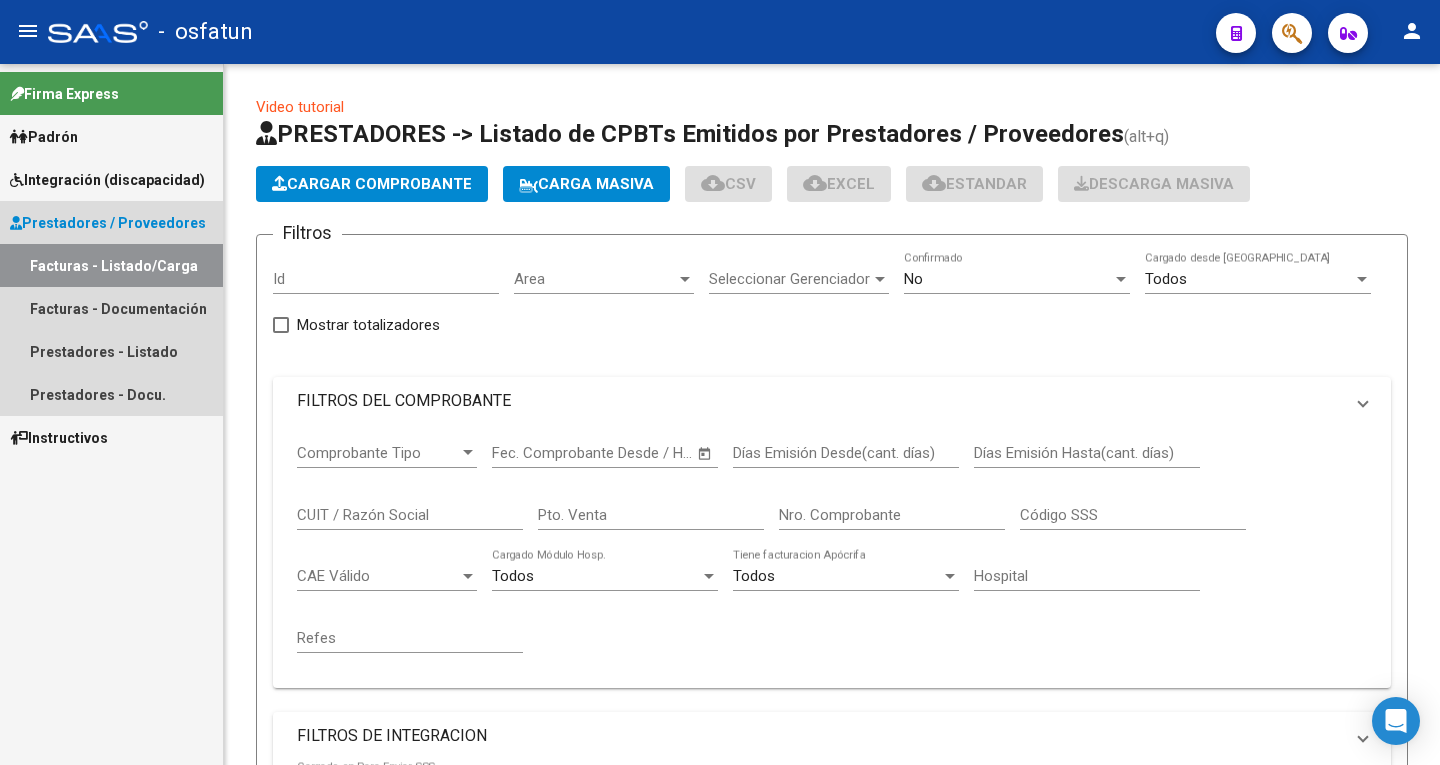 click on "Facturas - Listado/Carga" at bounding box center (111, 265) 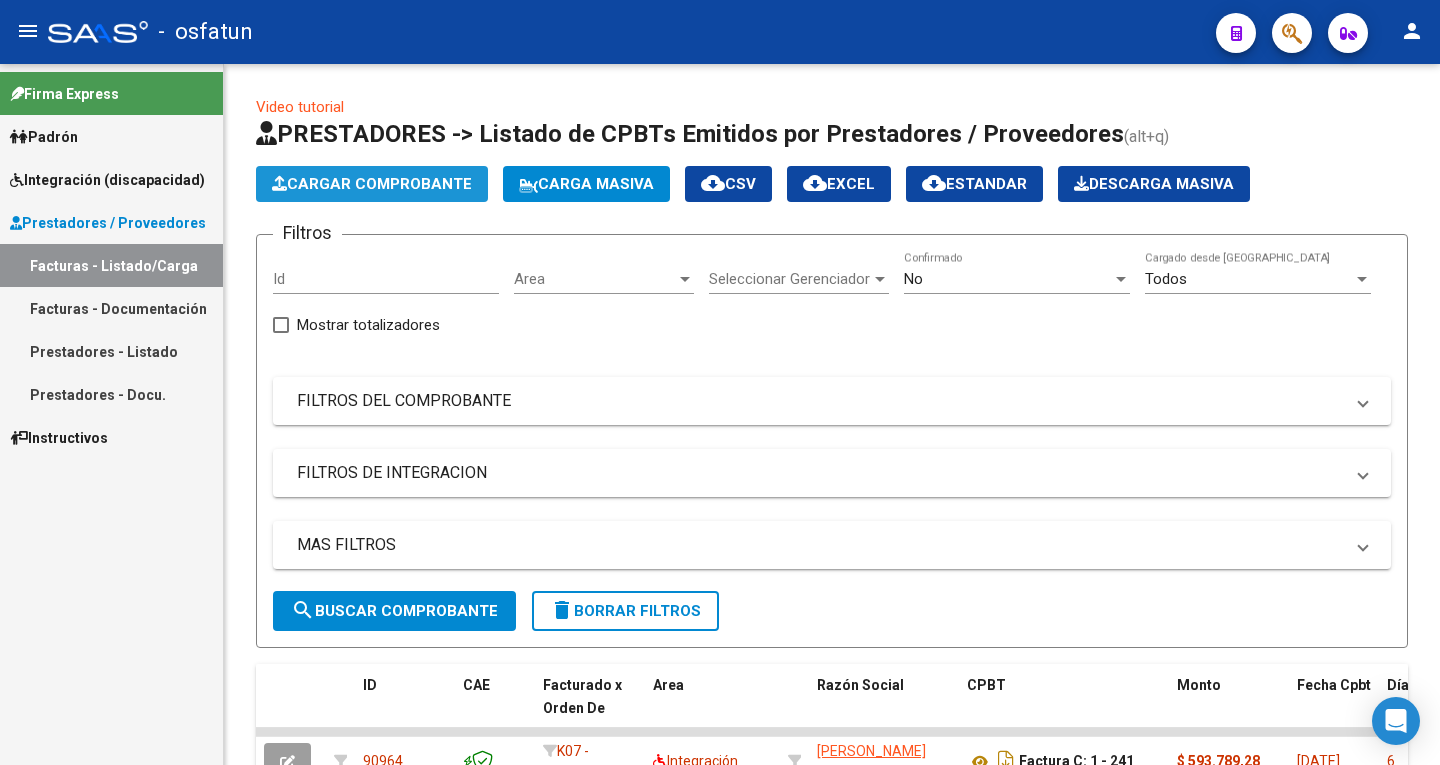 click on "Cargar Comprobante" 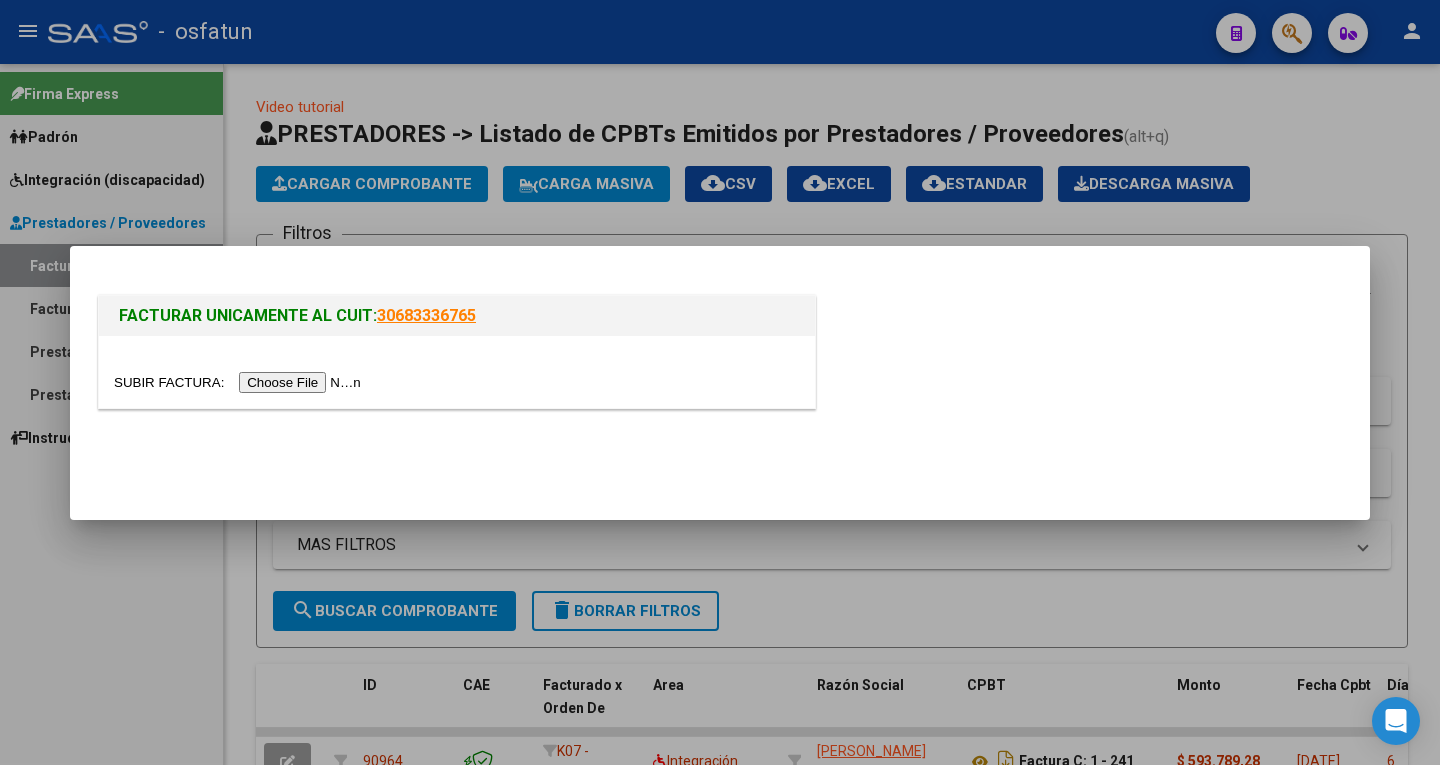 click at bounding box center (240, 382) 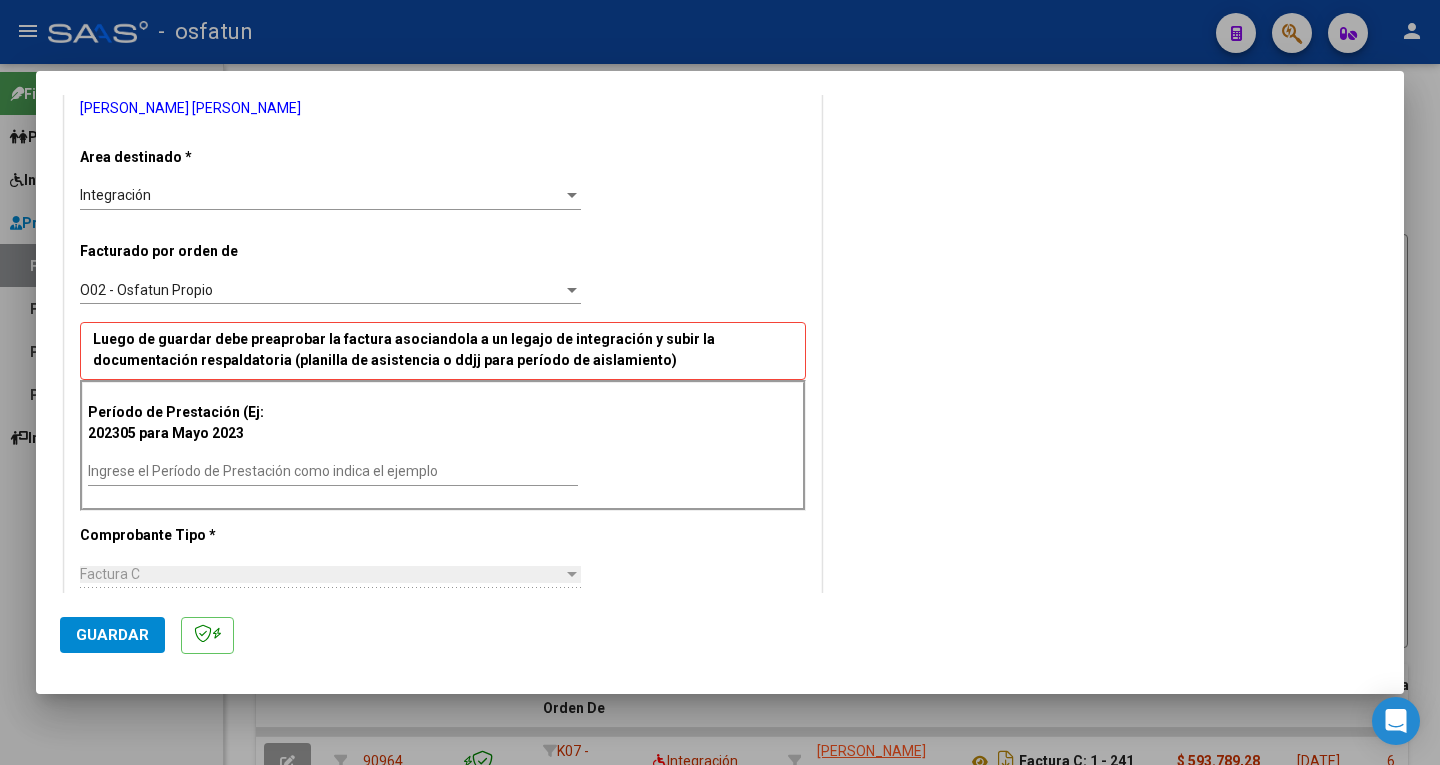 scroll, scrollTop: 500, scrollLeft: 0, axis: vertical 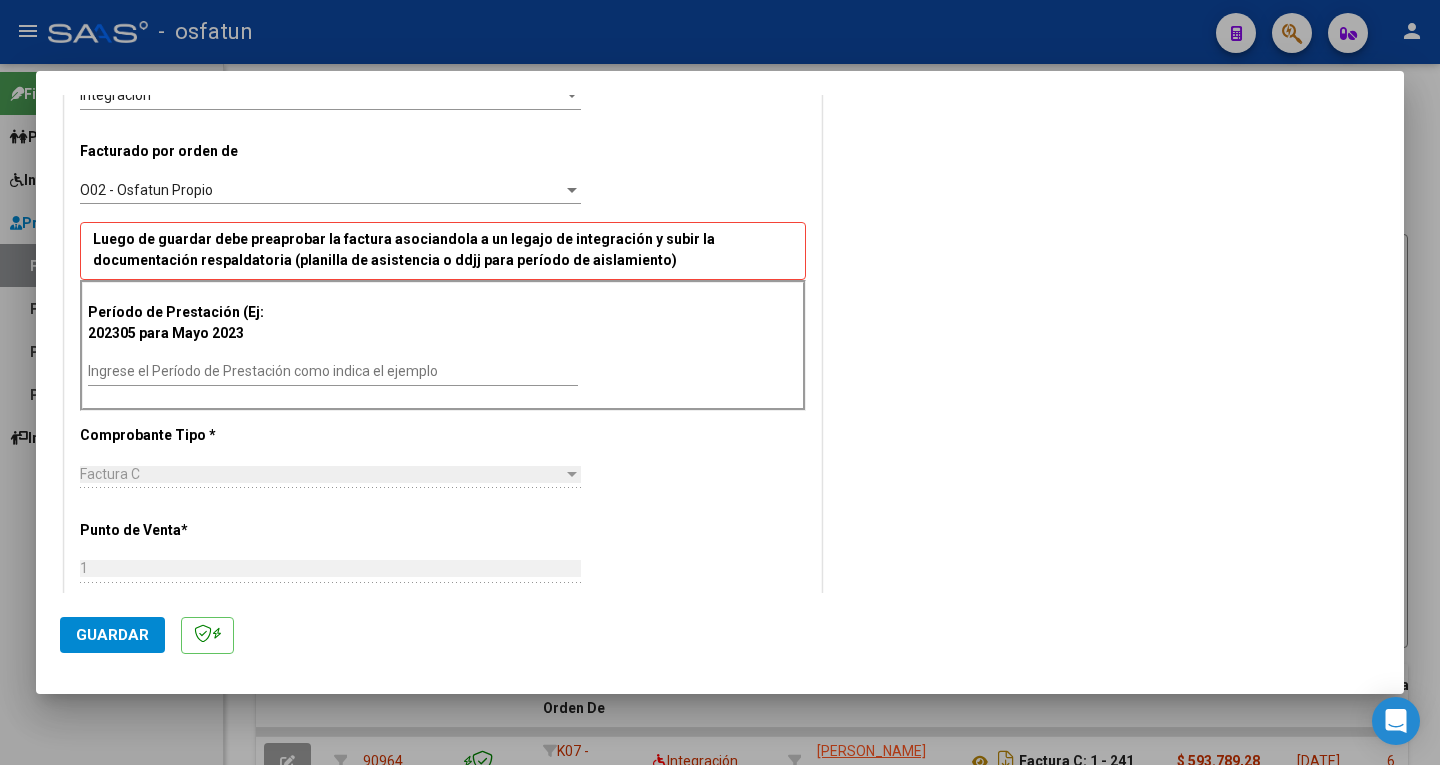 click on "Ingrese el Período de Prestación como indica el ejemplo" at bounding box center (333, 371) 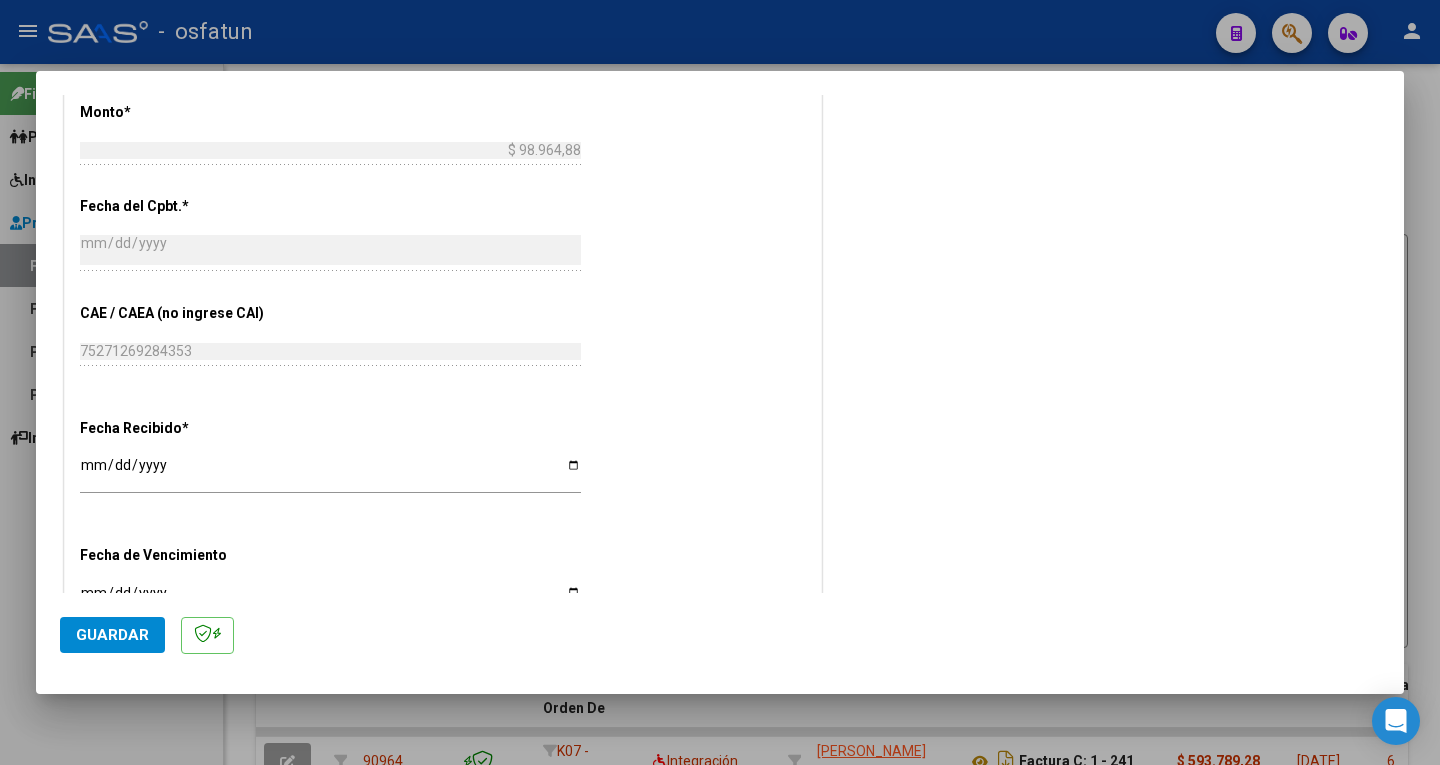 scroll, scrollTop: 1361, scrollLeft: 0, axis: vertical 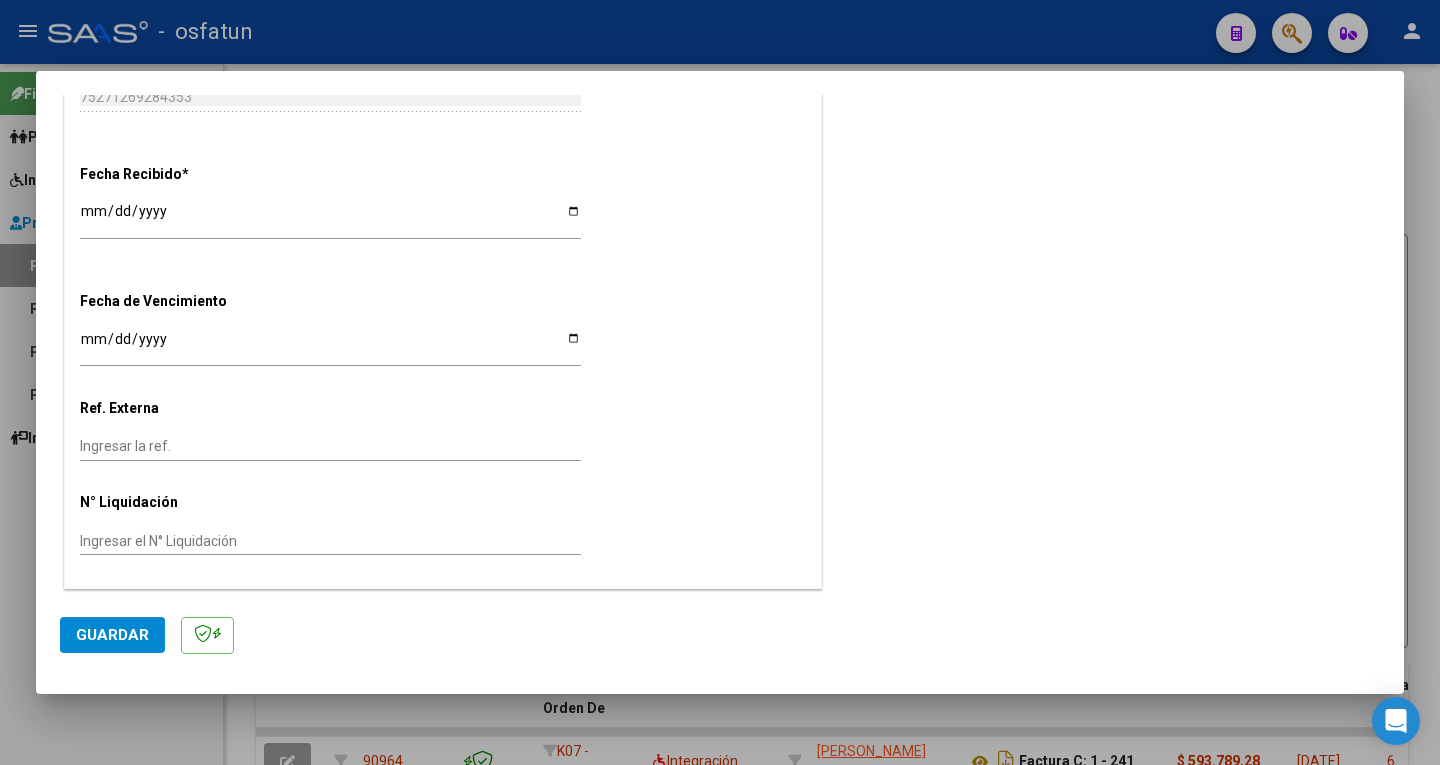 type on "202506" 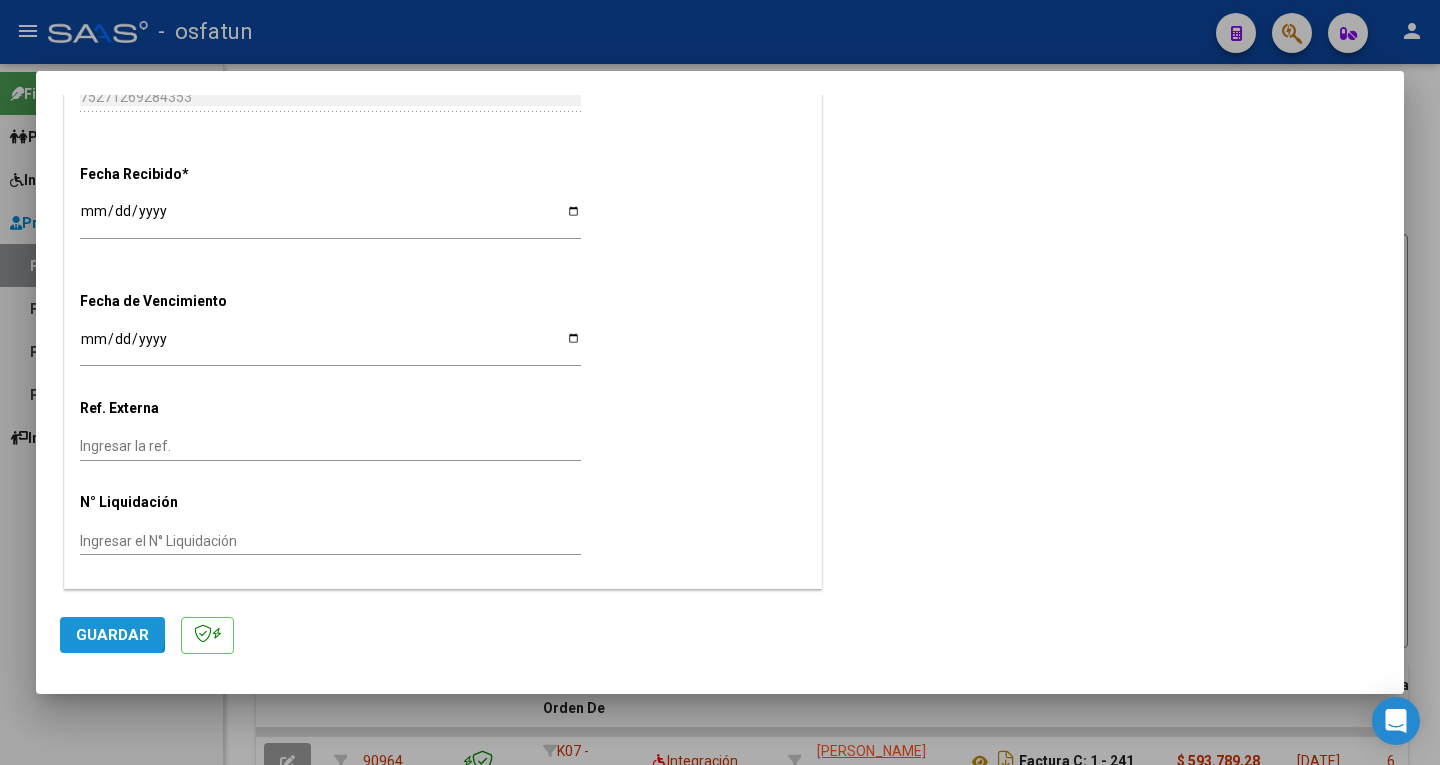 click on "Guardar" 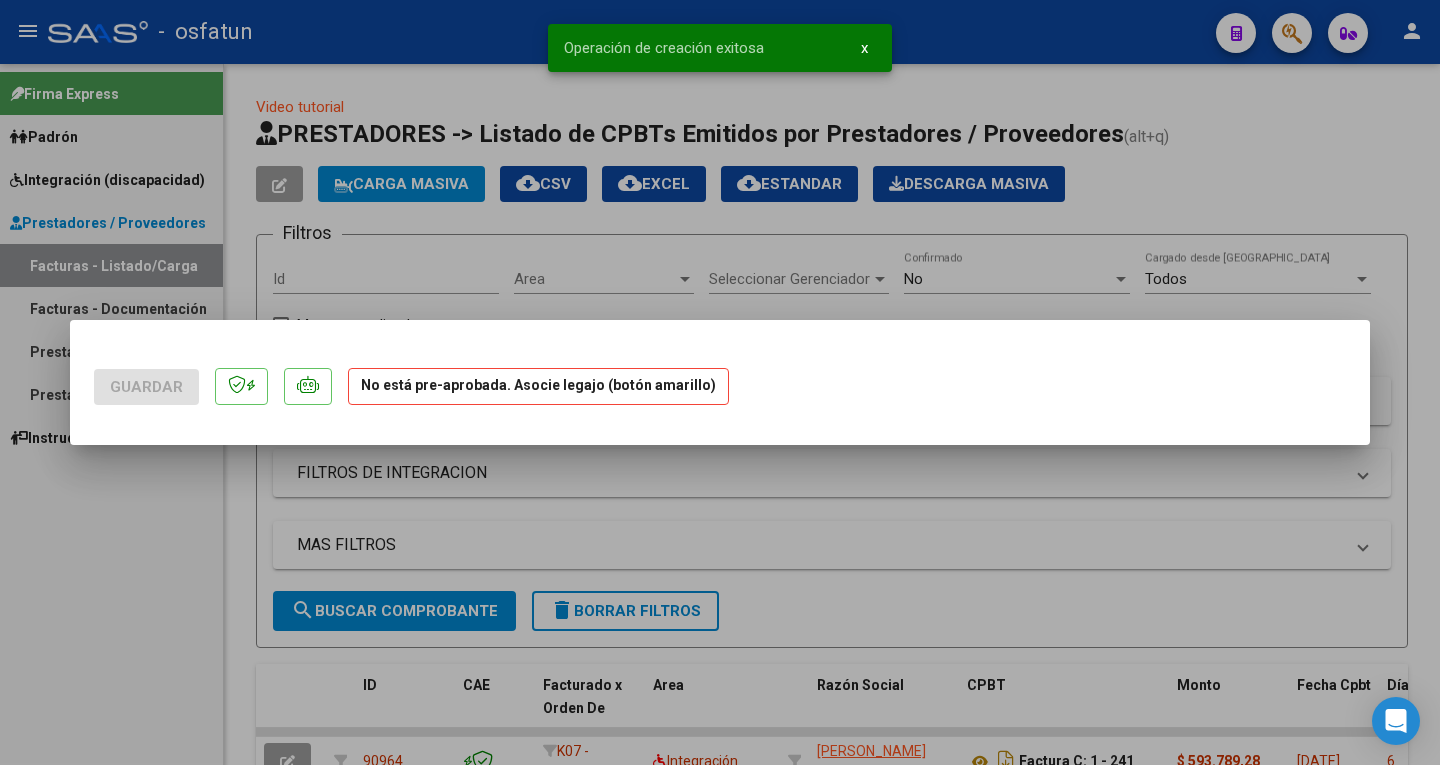 scroll, scrollTop: 0, scrollLeft: 0, axis: both 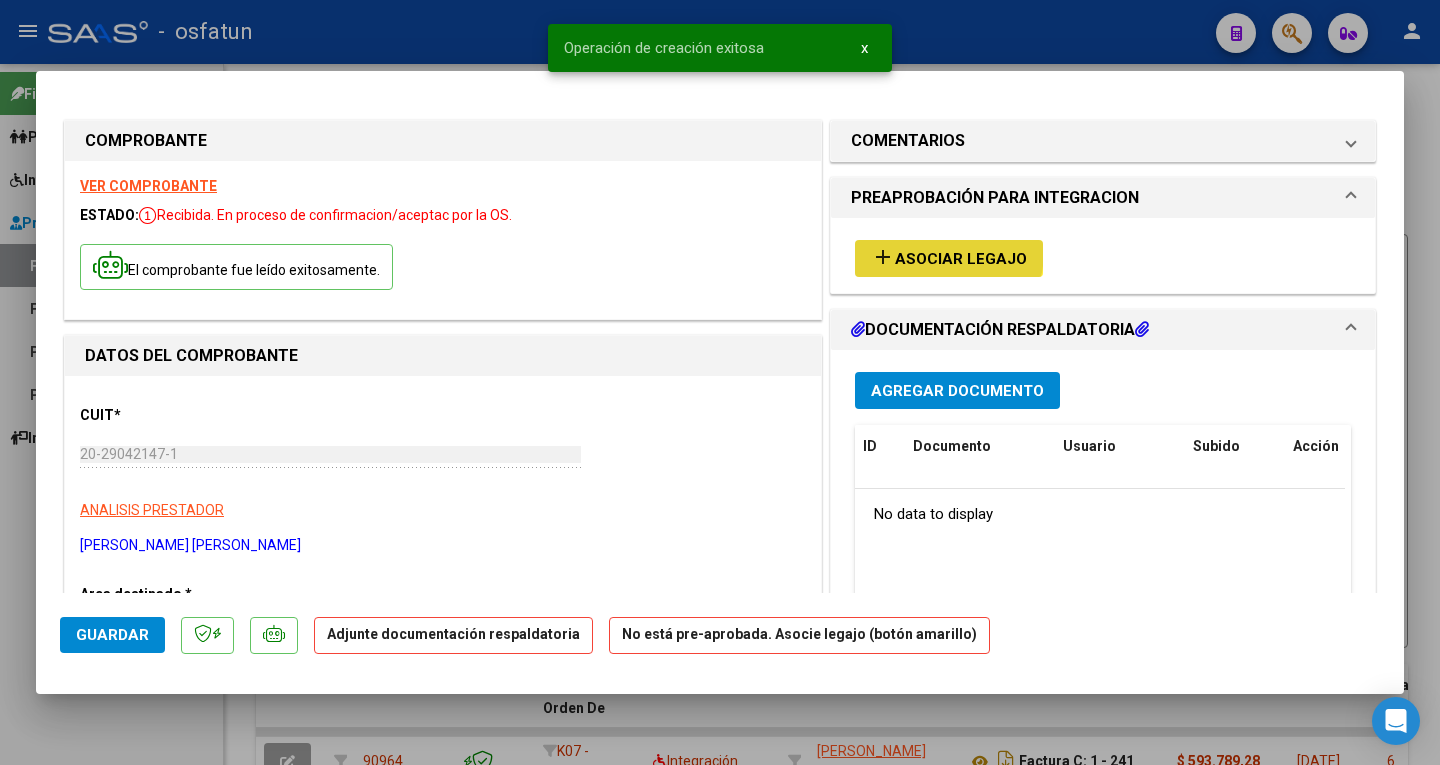 click on "Asociar Legajo" at bounding box center [961, 259] 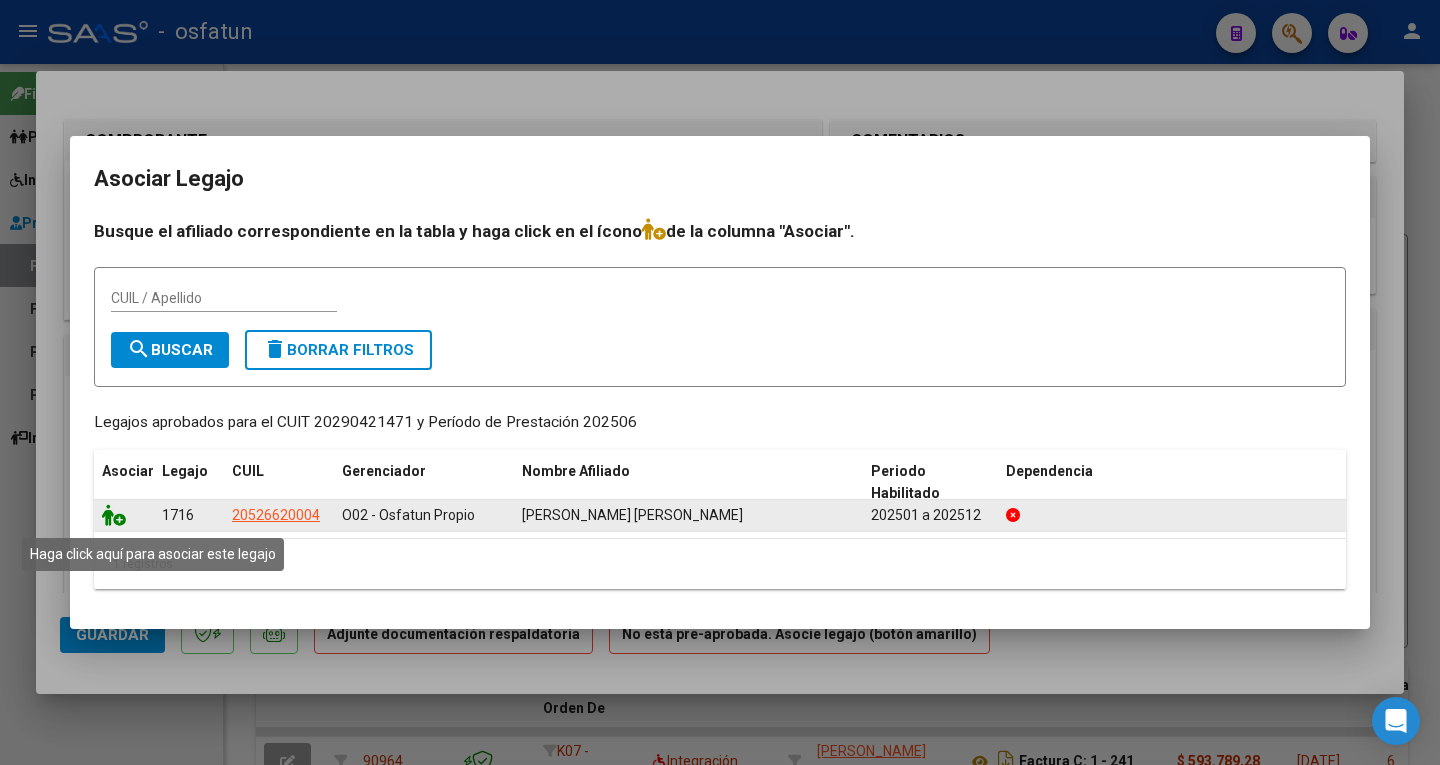 click 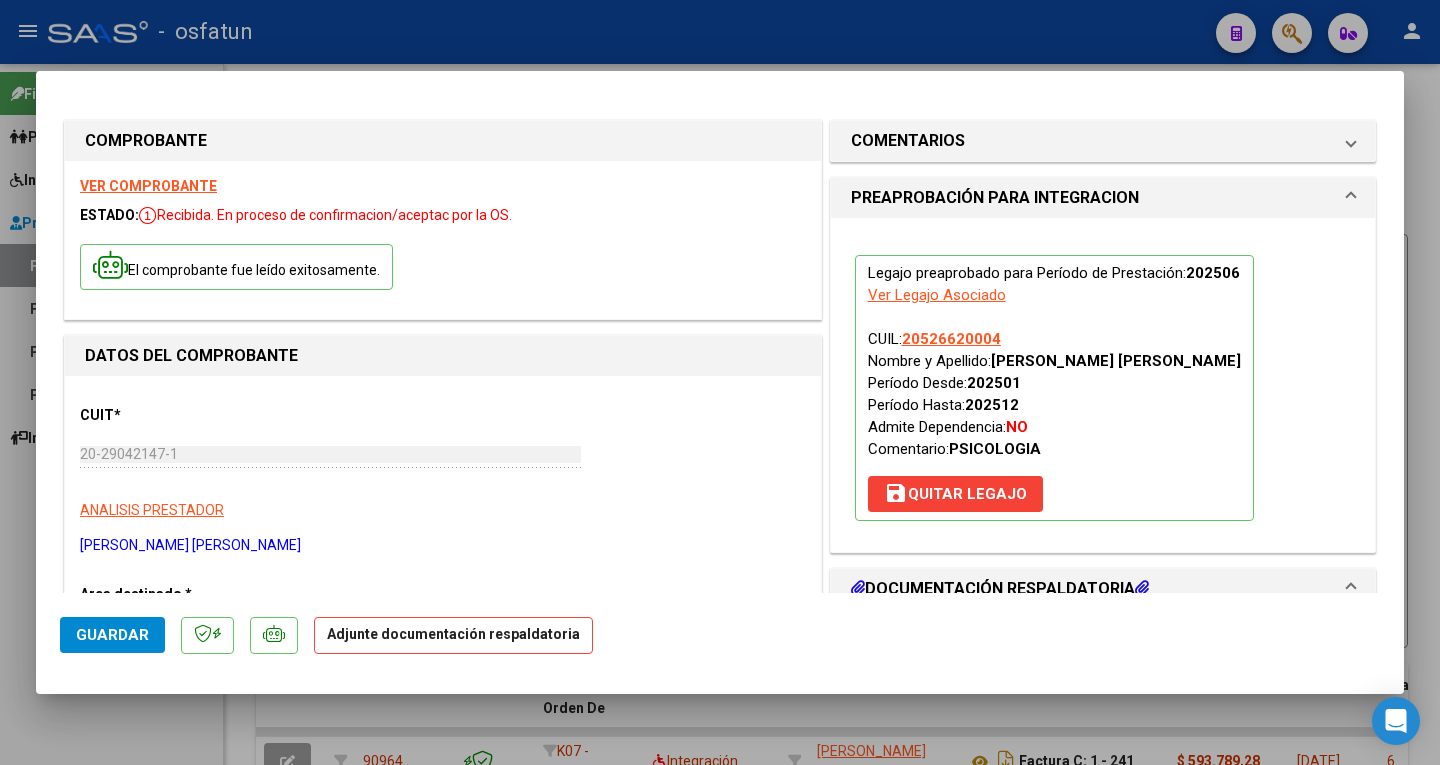 scroll, scrollTop: 200, scrollLeft: 0, axis: vertical 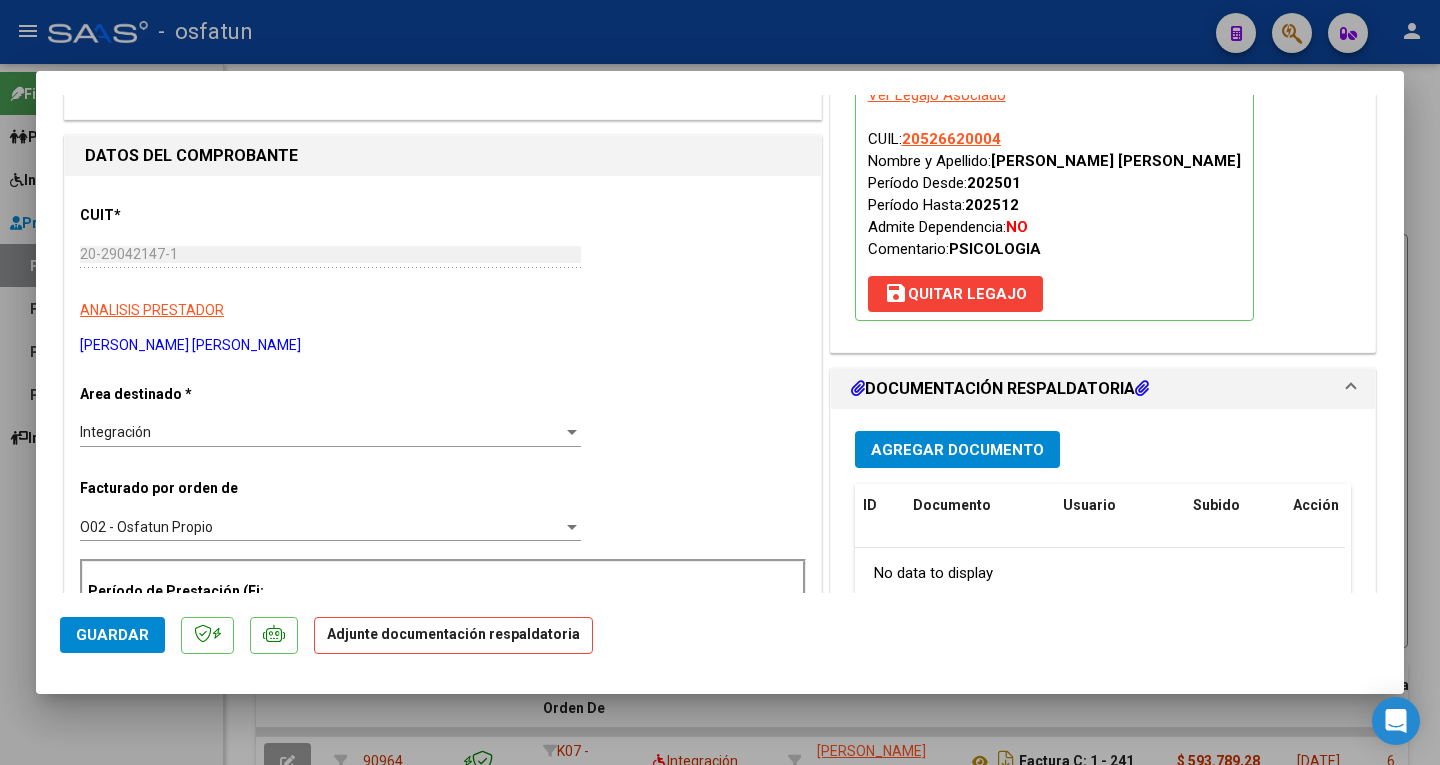 click on "Agregar Documento" at bounding box center (957, 450) 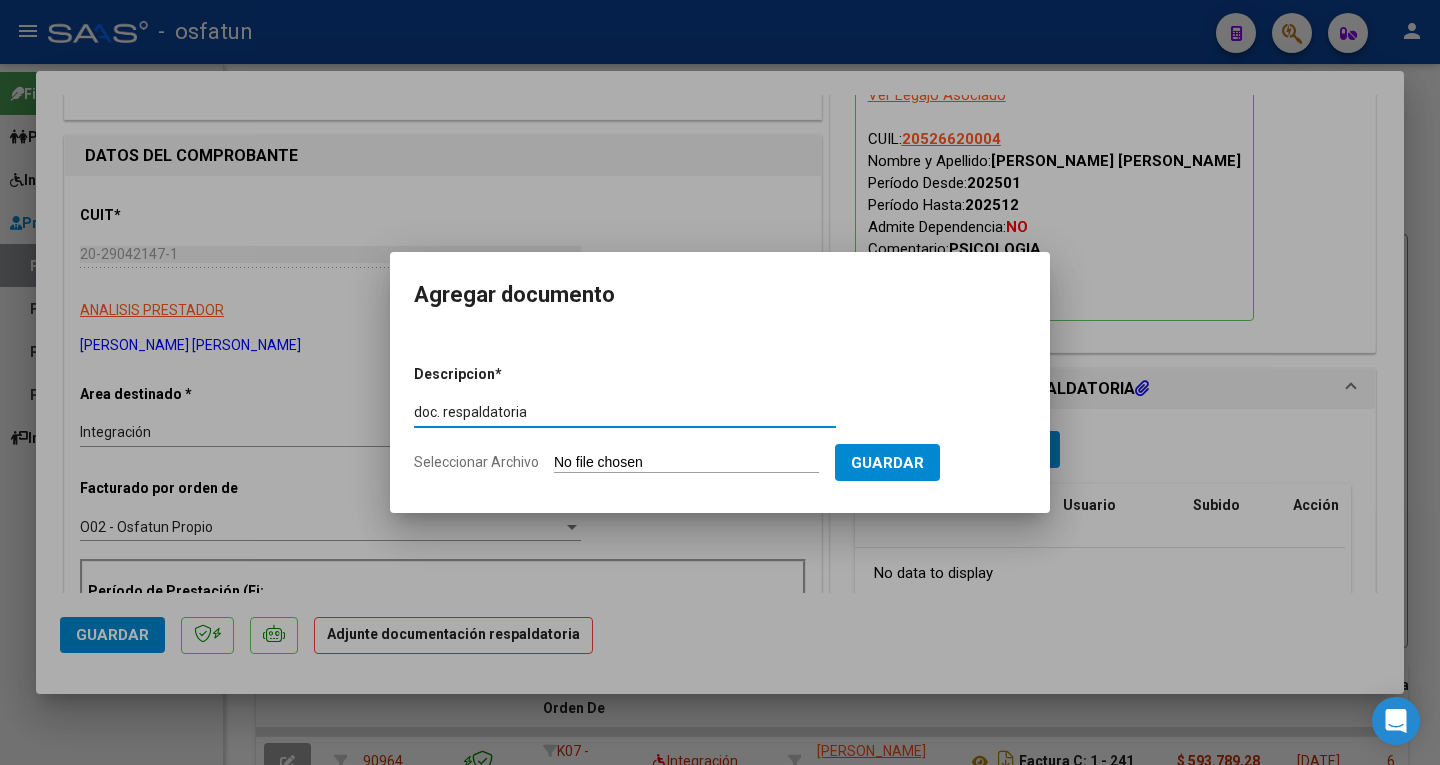 type on "doc. respaldatoria" 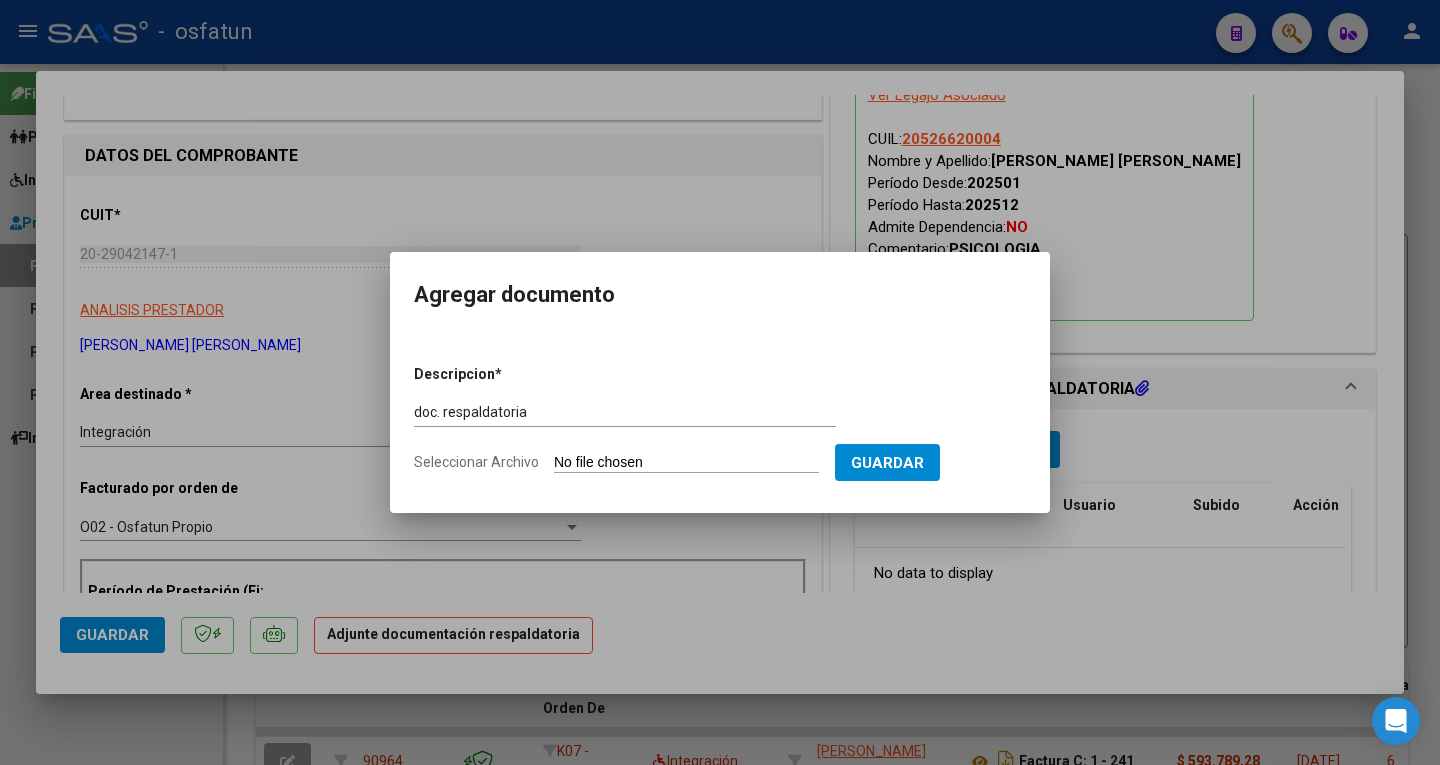 type on "C:\fakepath\Asistencia [DATE] + Autorización.pdf" 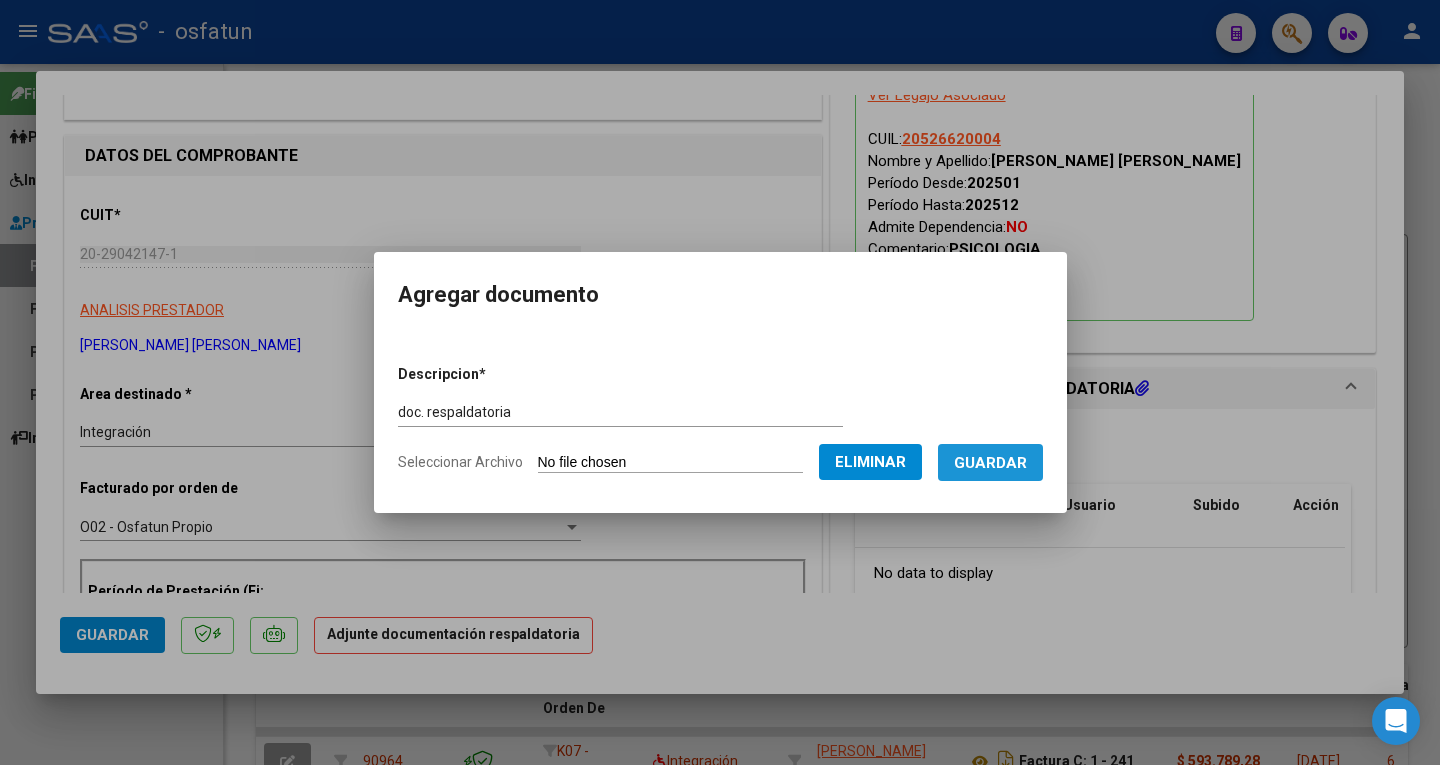 click on "Guardar" at bounding box center [990, 463] 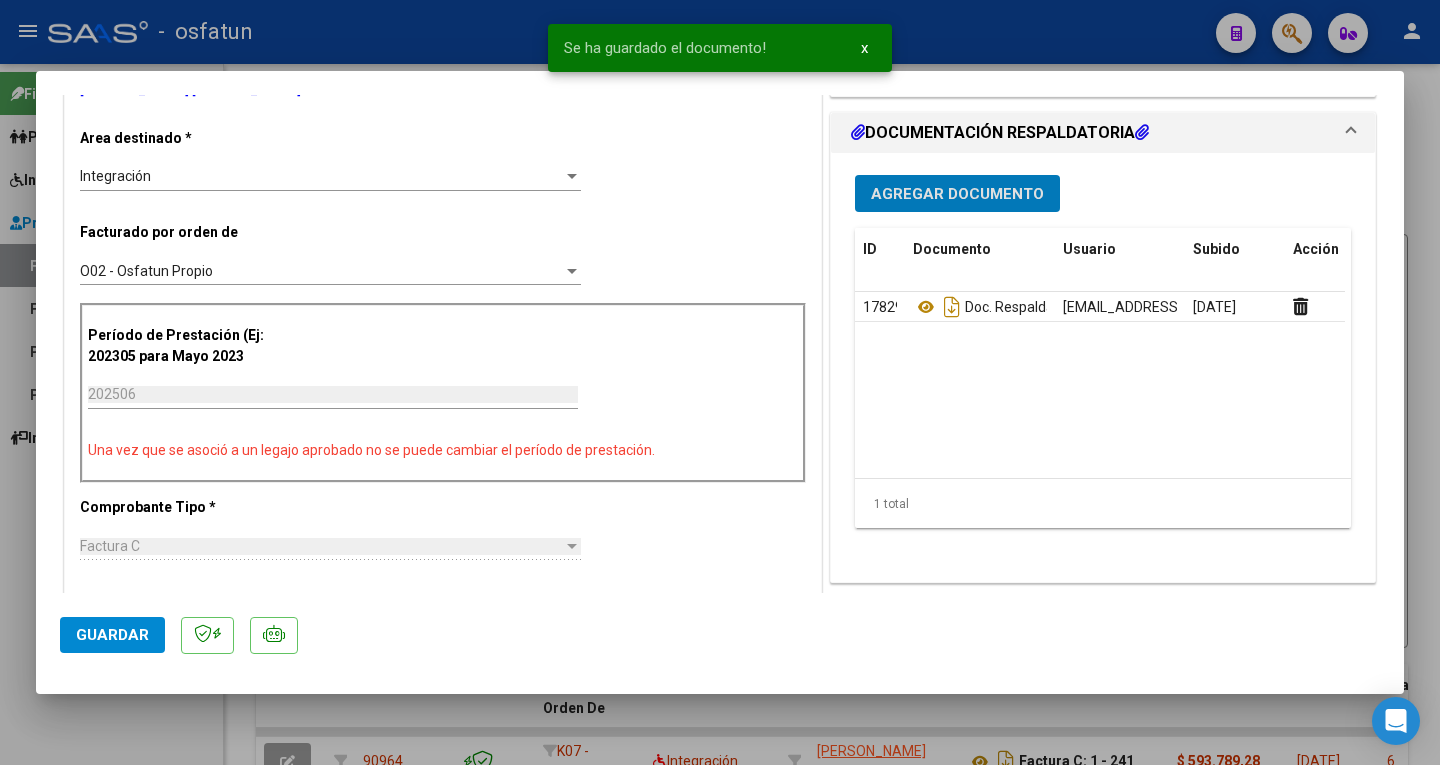 scroll, scrollTop: 500, scrollLeft: 0, axis: vertical 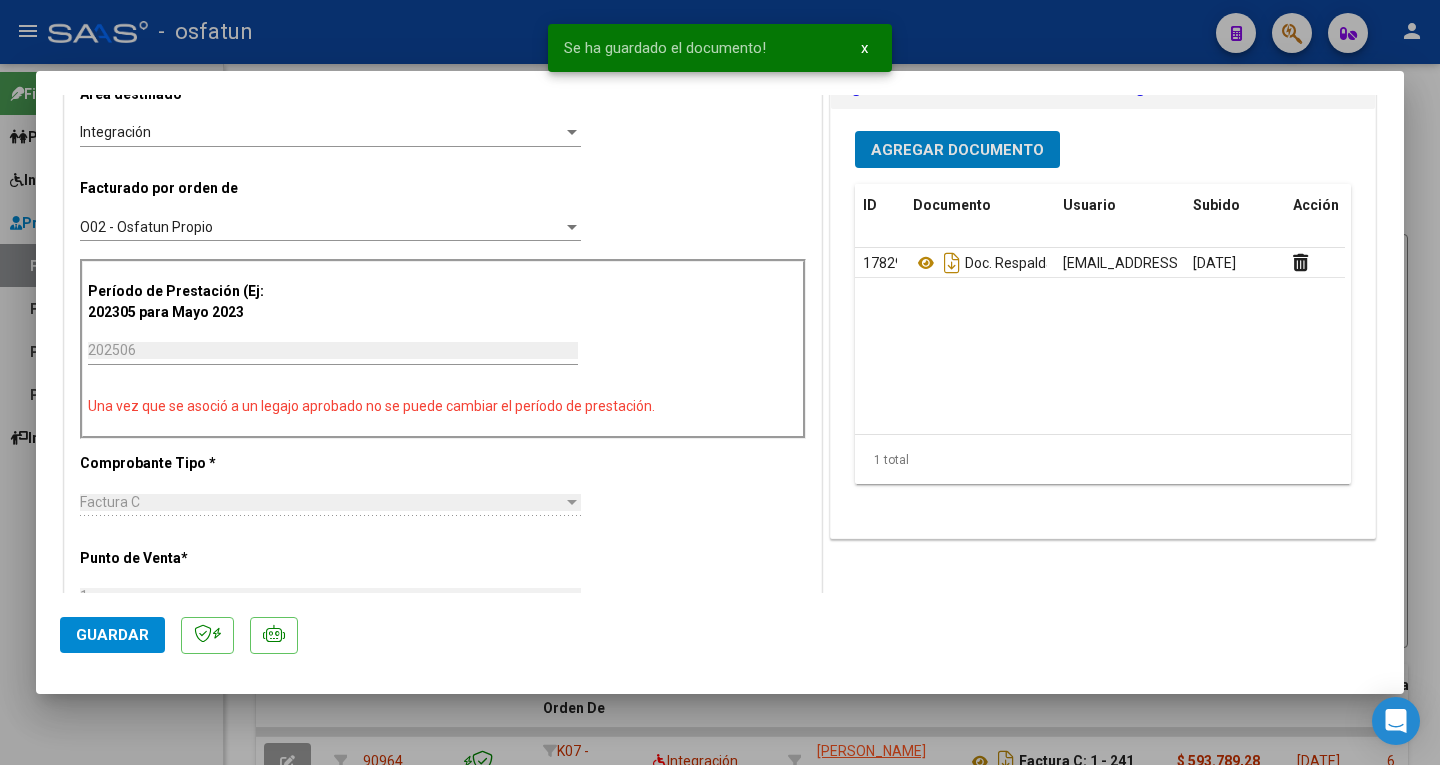 click on "Guardar" 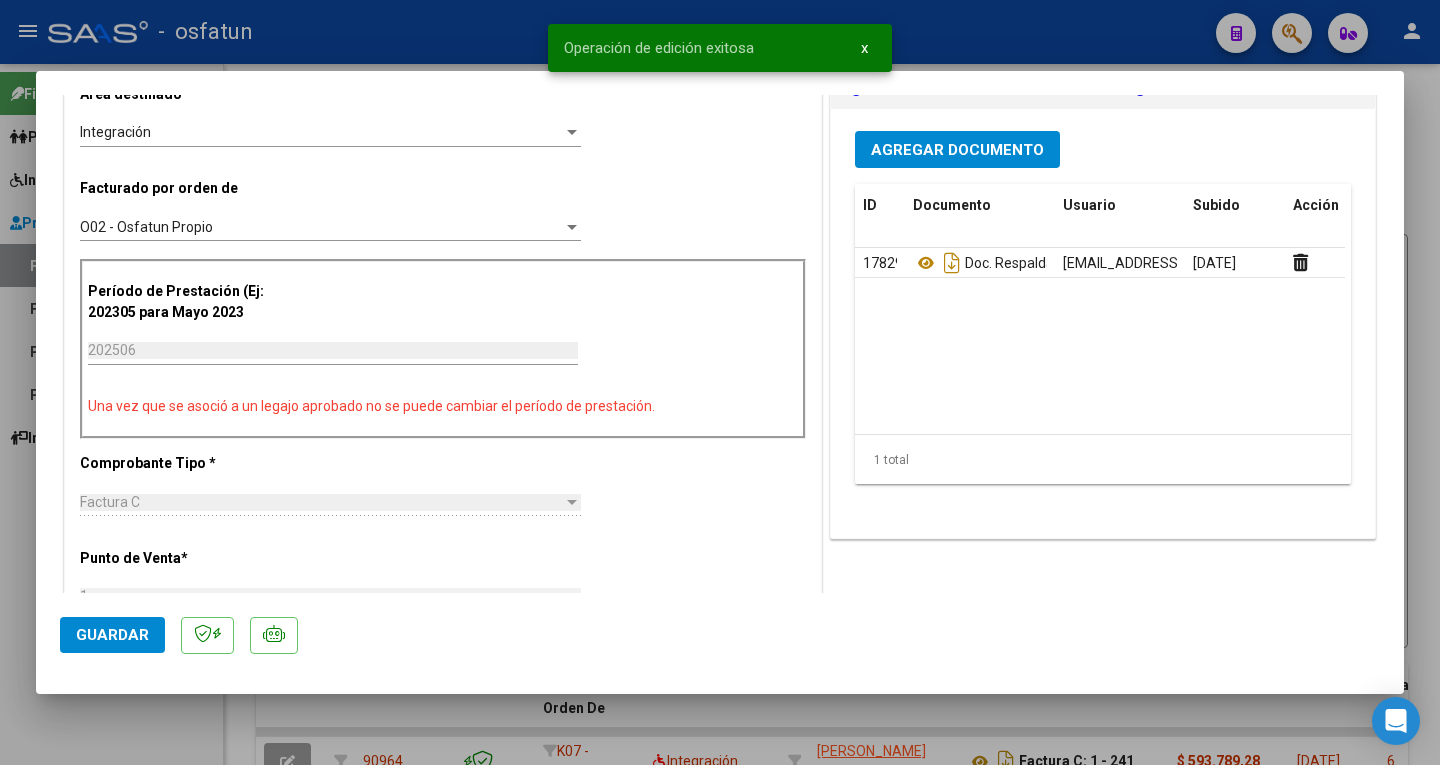 click at bounding box center (720, 382) 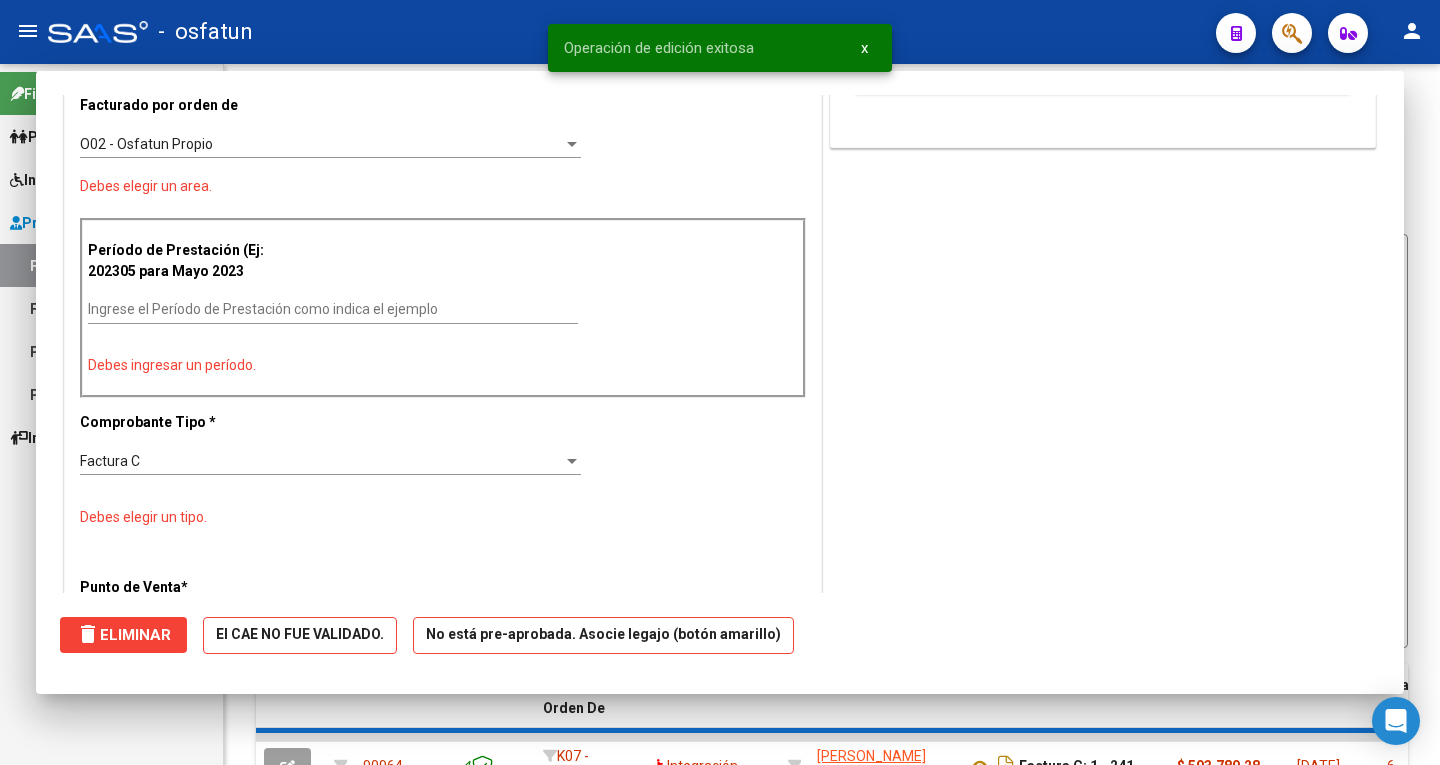 scroll, scrollTop: 0, scrollLeft: 0, axis: both 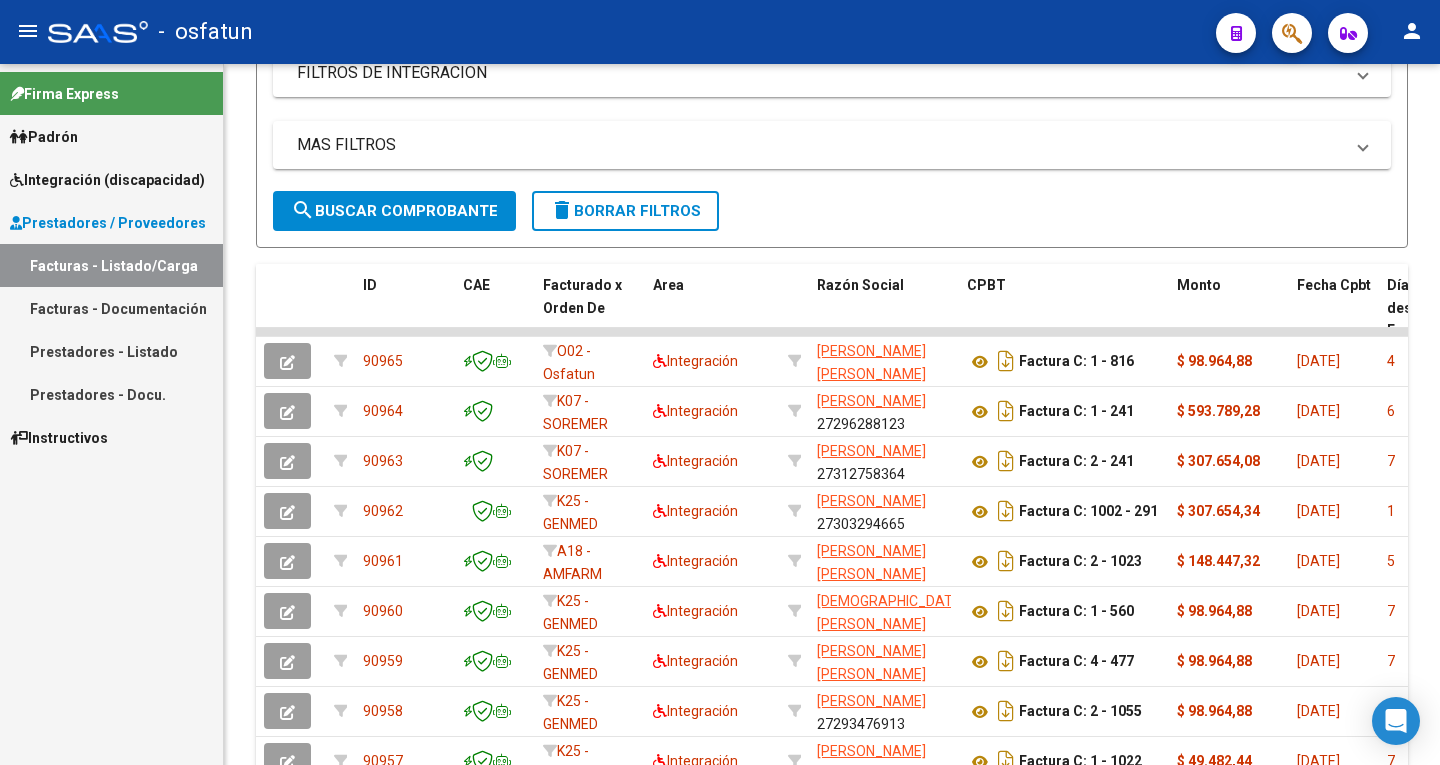 click on "Integración (discapacidad)" at bounding box center (107, 180) 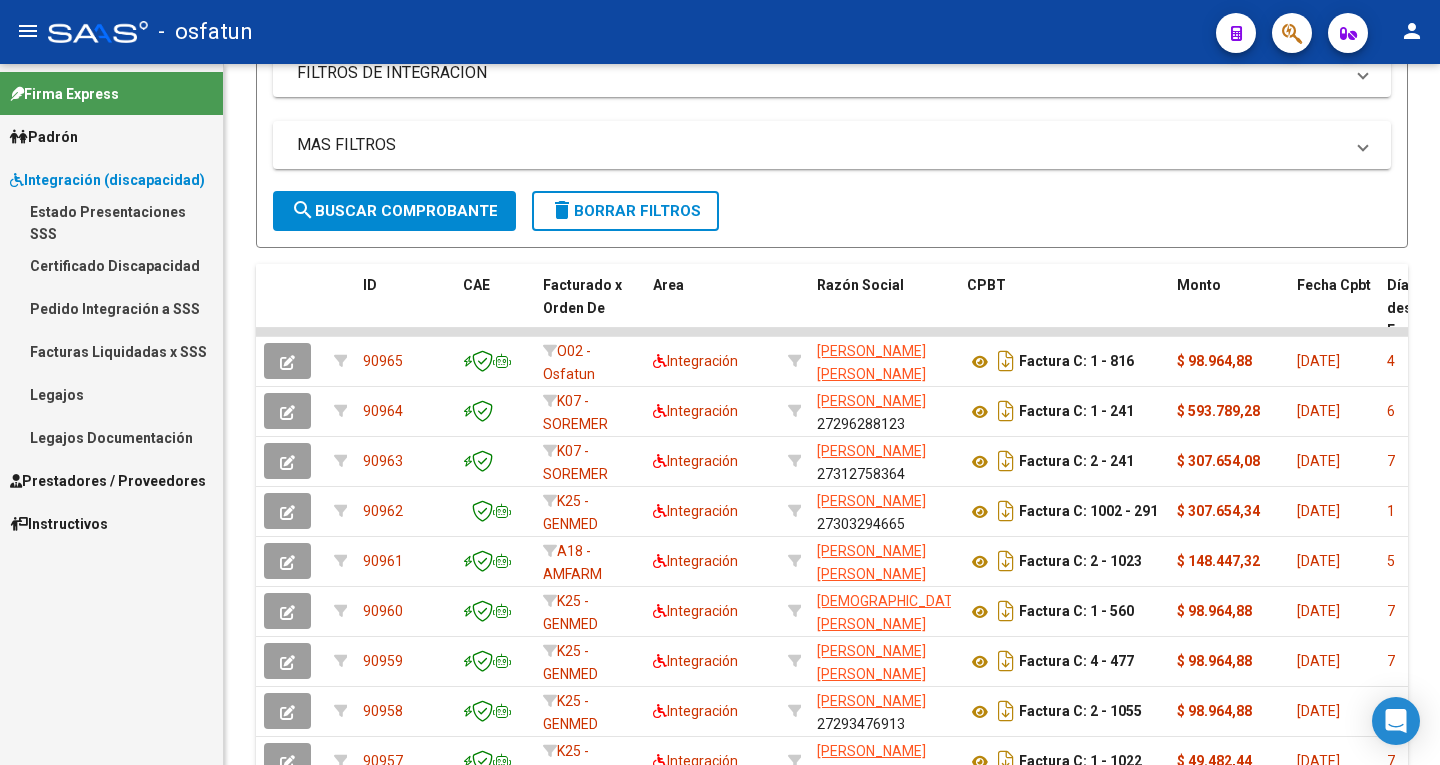 click on "Legajos" at bounding box center [111, 394] 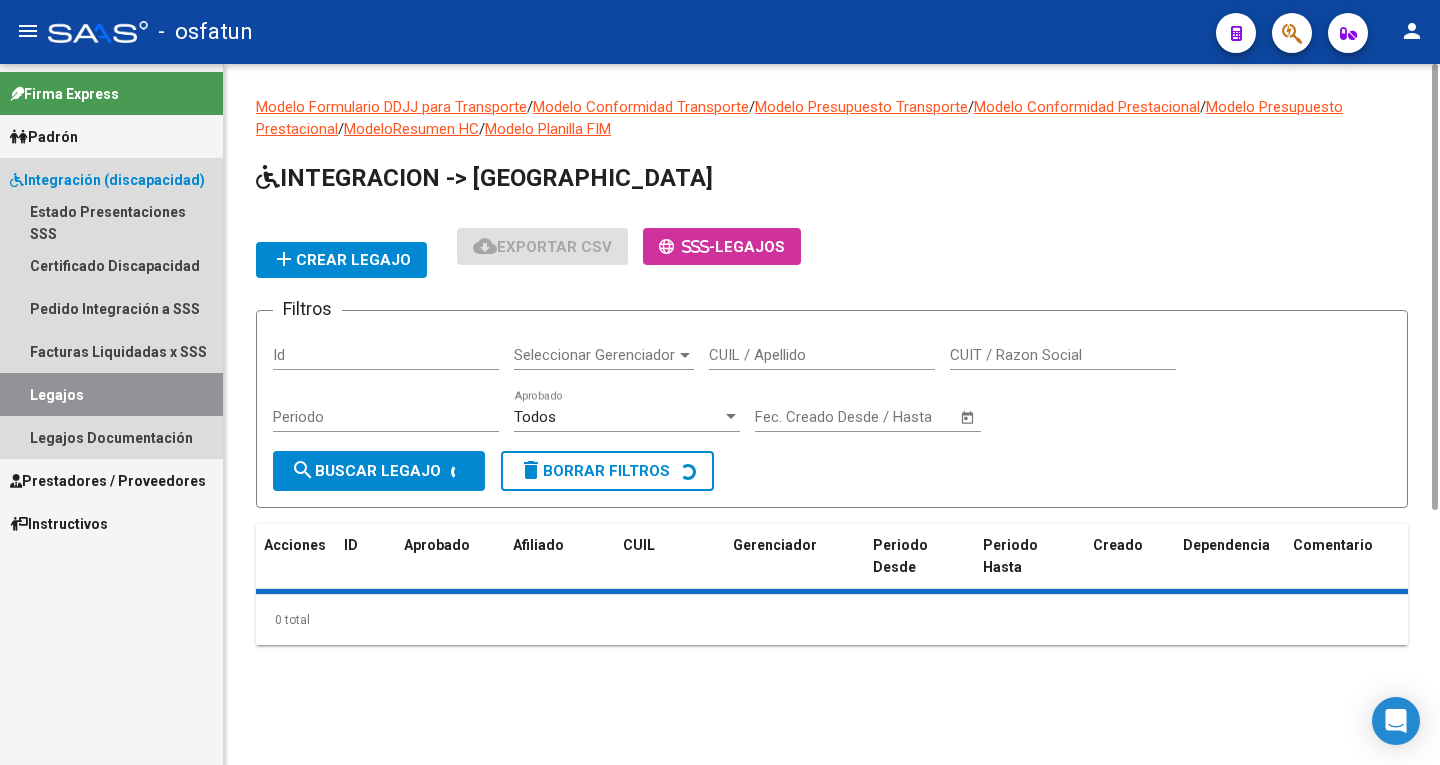 scroll, scrollTop: 0, scrollLeft: 0, axis: both 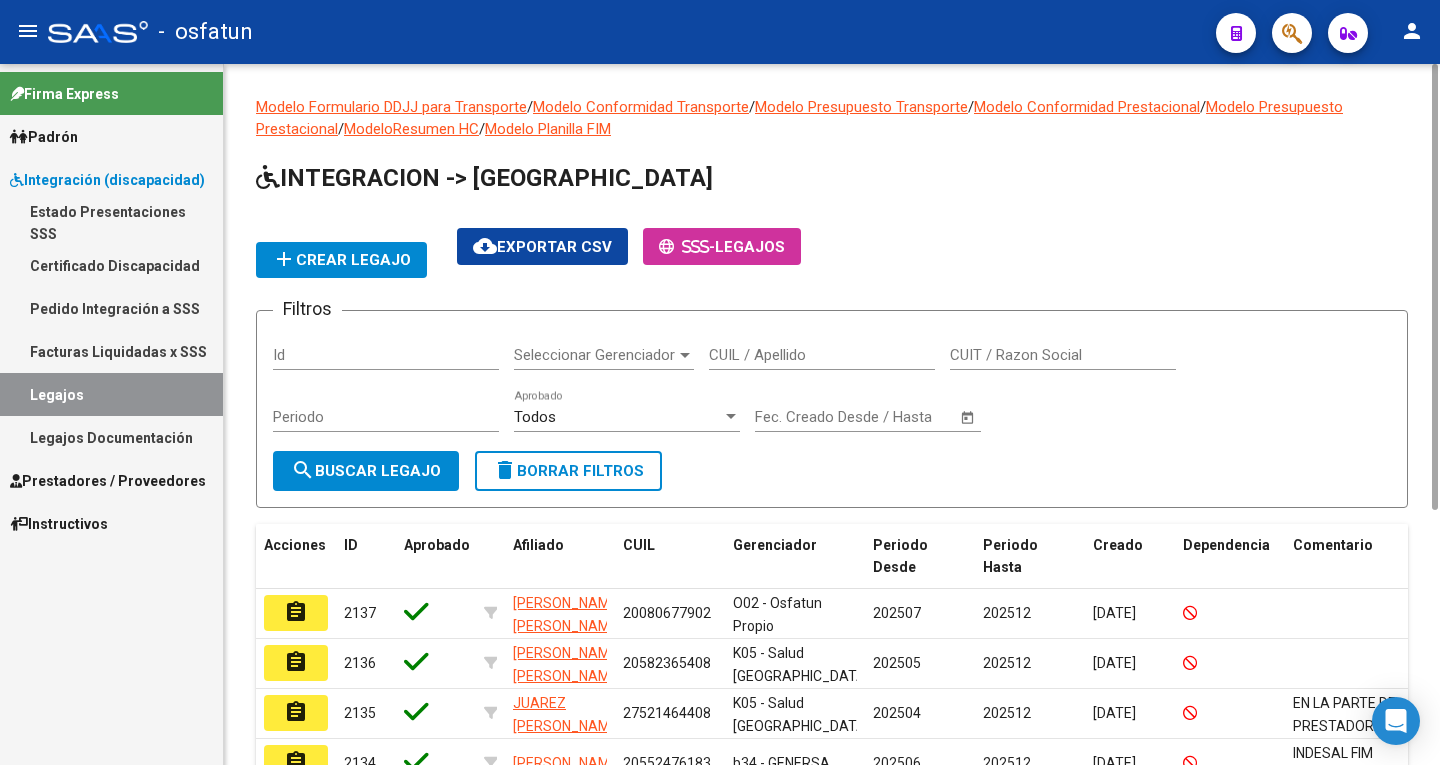 click on "CUIL / Apellido" at bounding box center [822, 355] 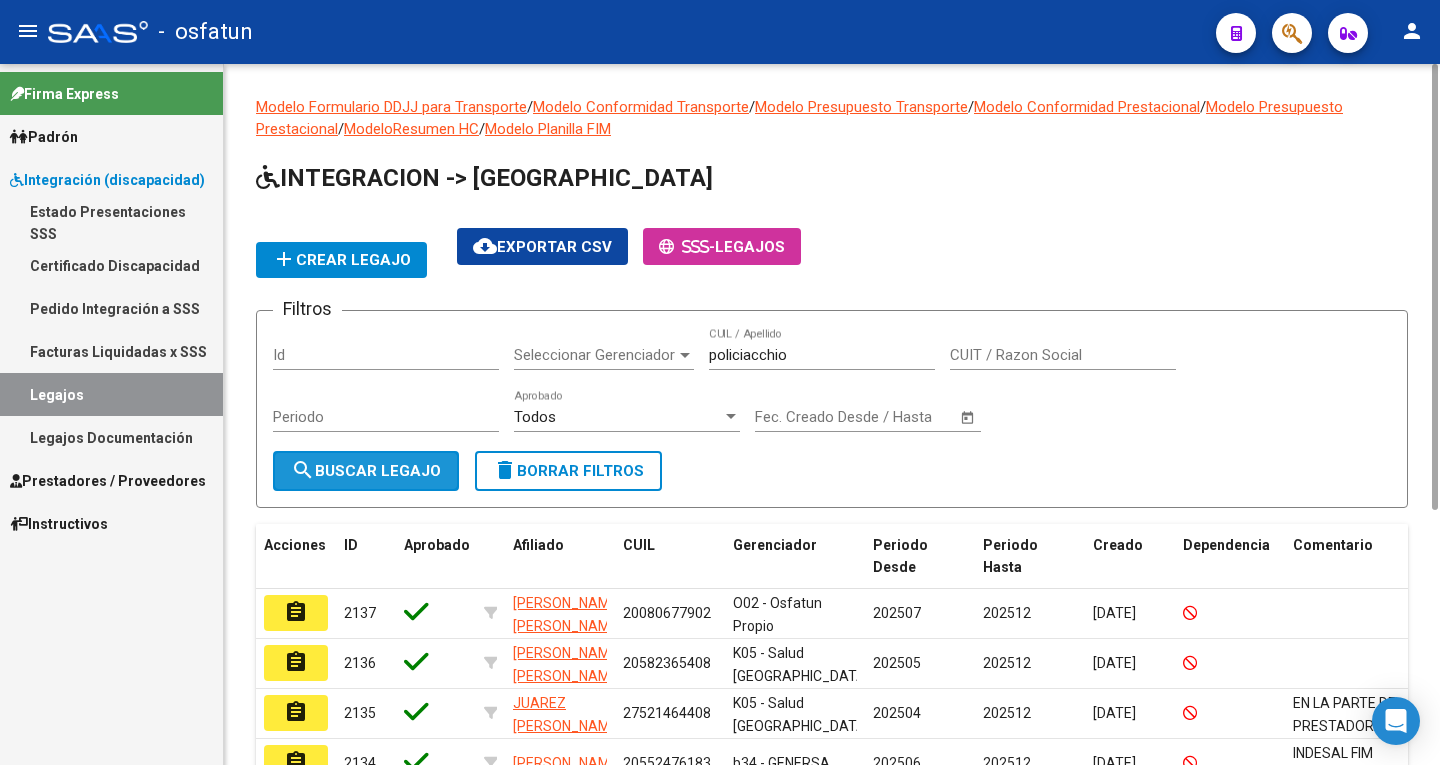 click on "search  Buscar Legajo" 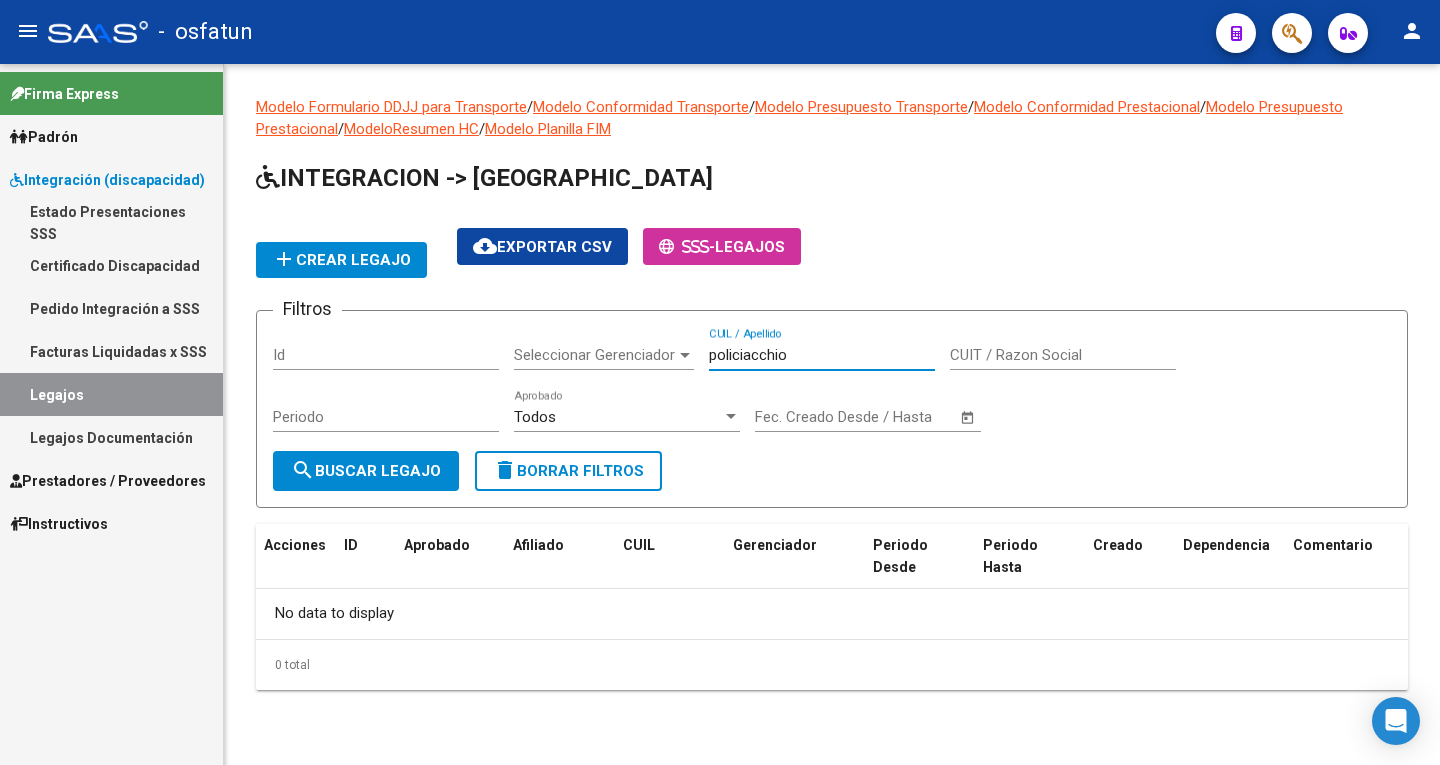 click on "policiacchio" at bounding box center (822, 355) 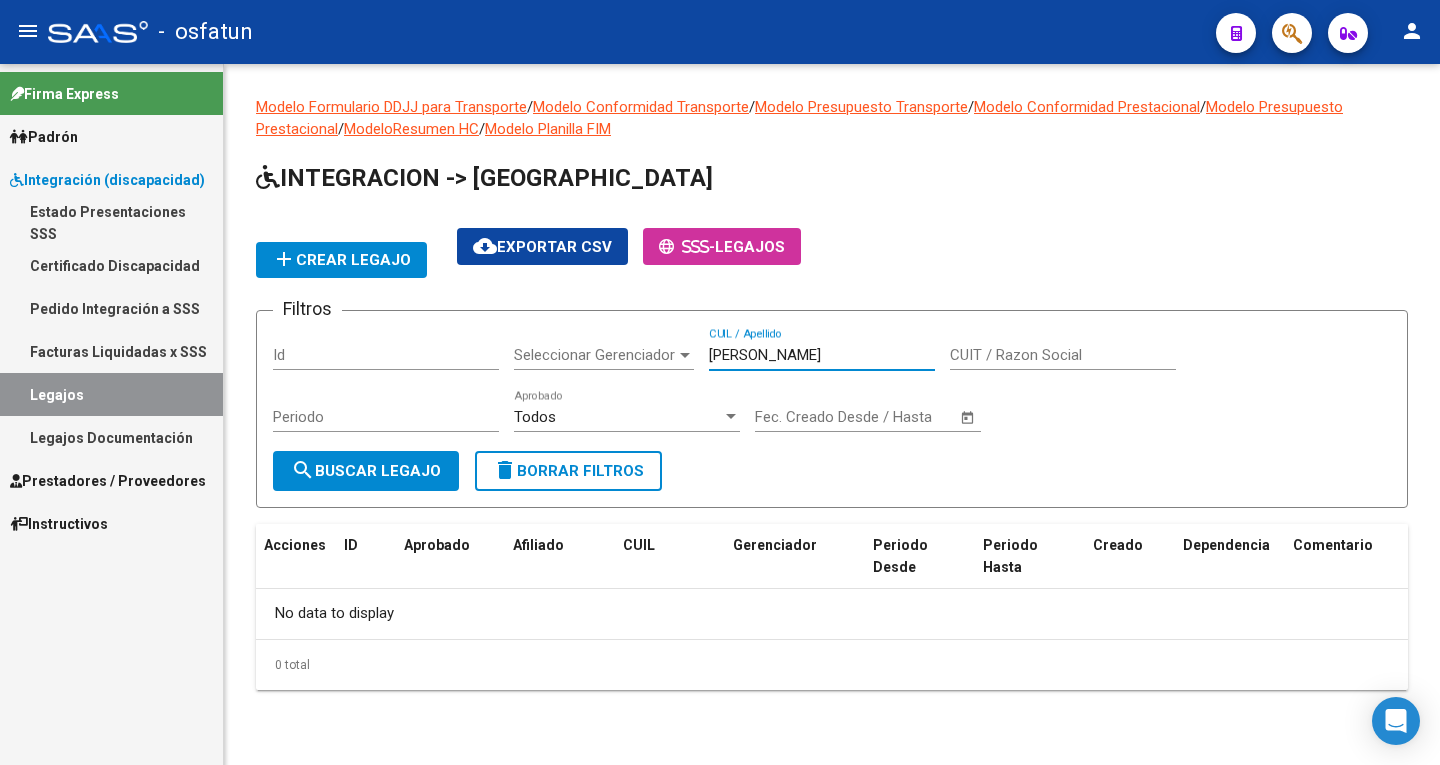 click on "search  Buscar Legajo" 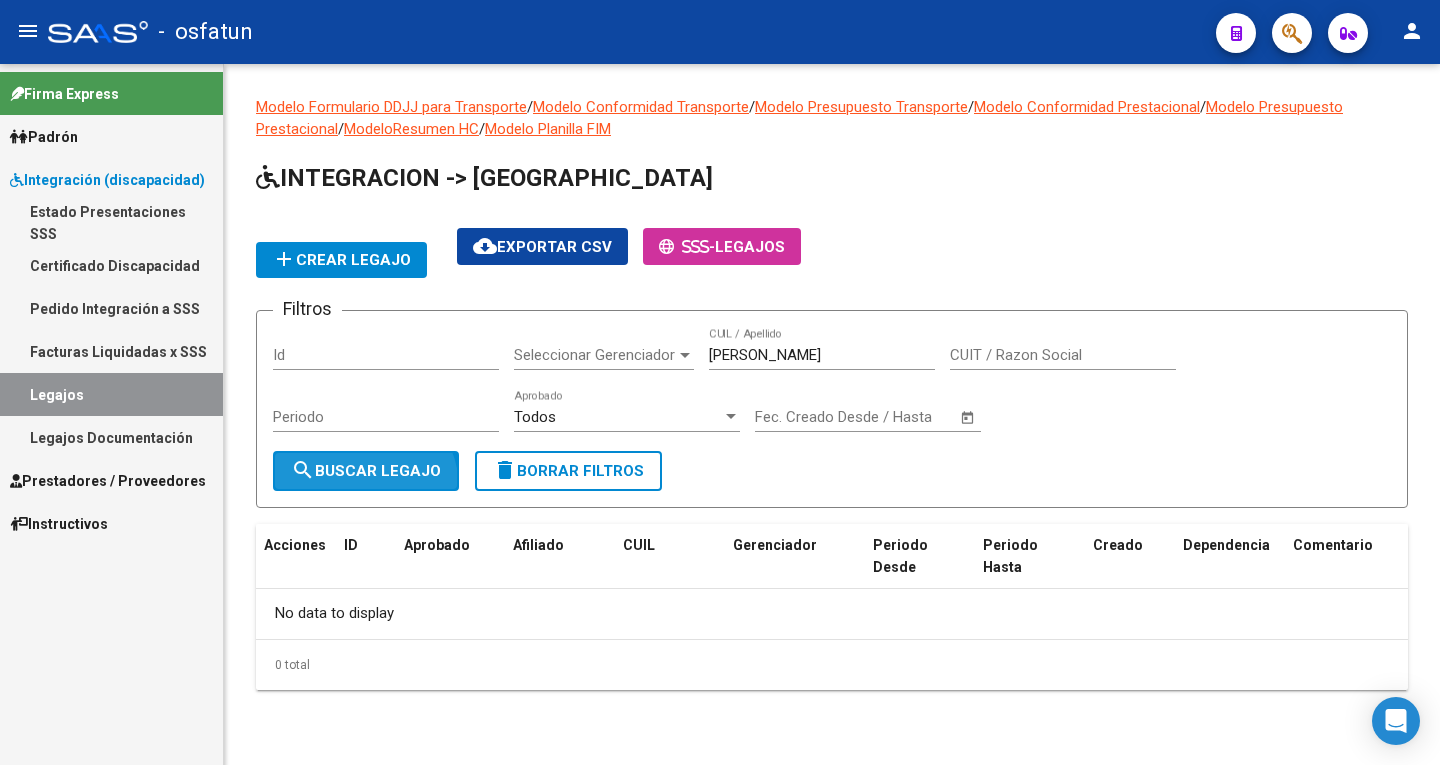 click on "search  Buscar Legajo" 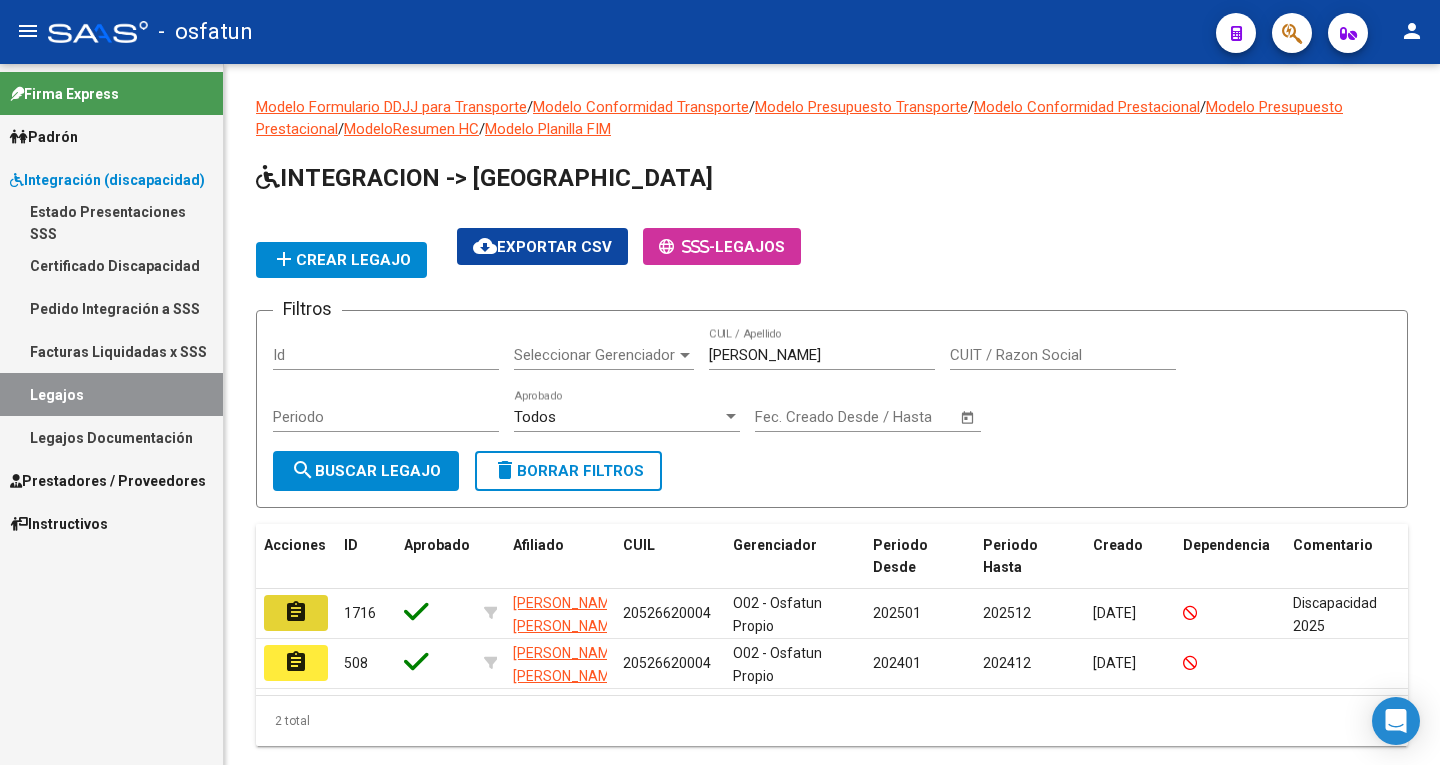 drag, startPoint x: 288, startPoint y: 611, endPoint x: 301, endPoint y: 605, distance: 14.3178215 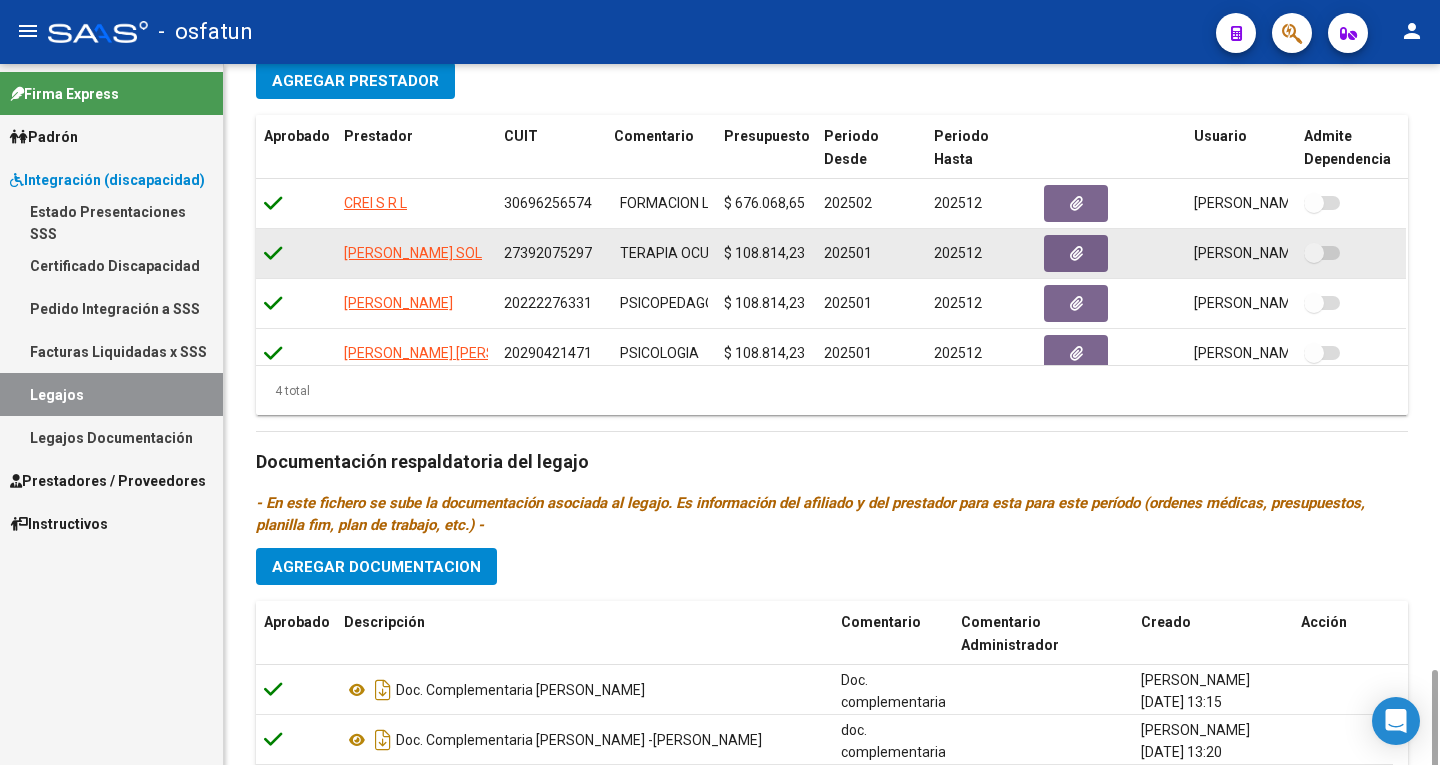 scroll, scrollTop: 961, scrollLeft: 0, axis: vertical 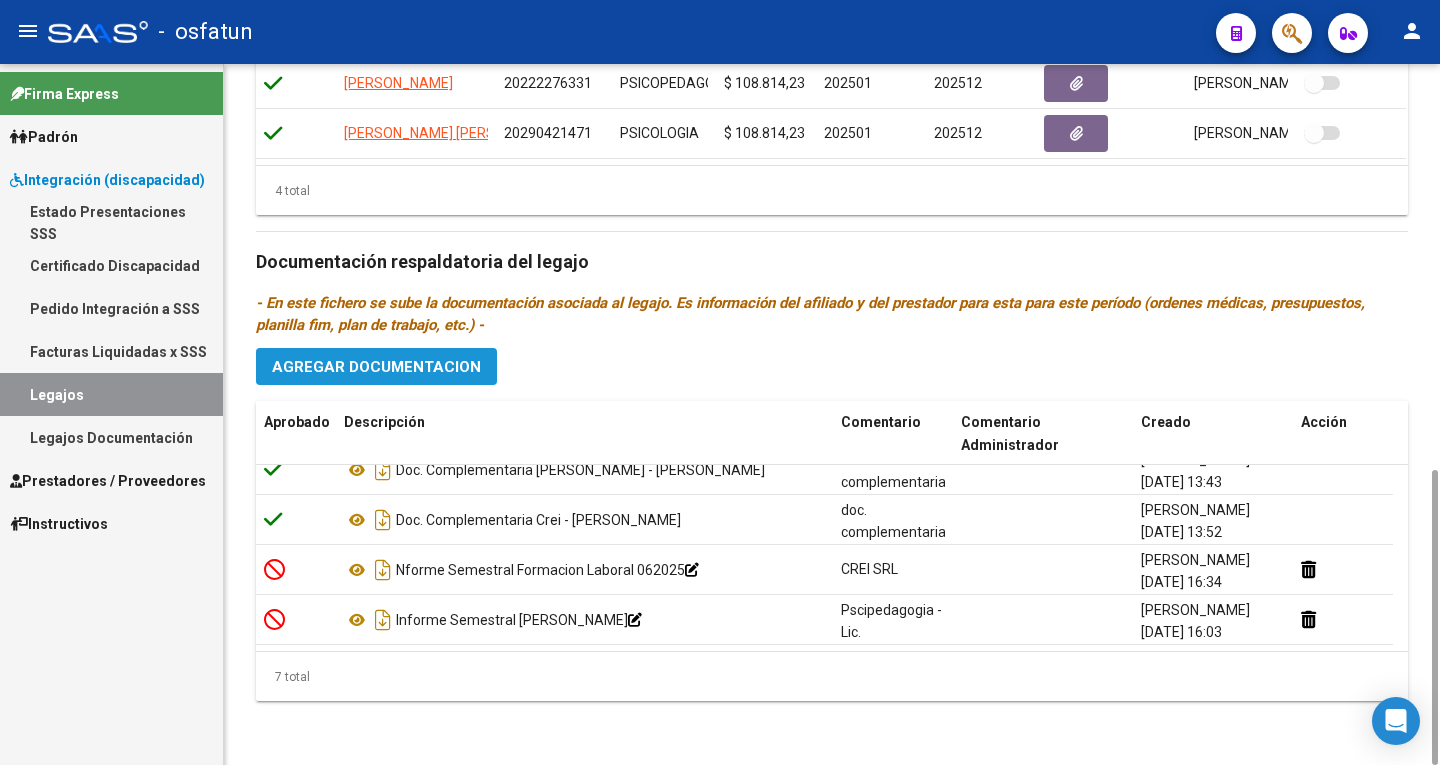click on "Agregar Documentacion" 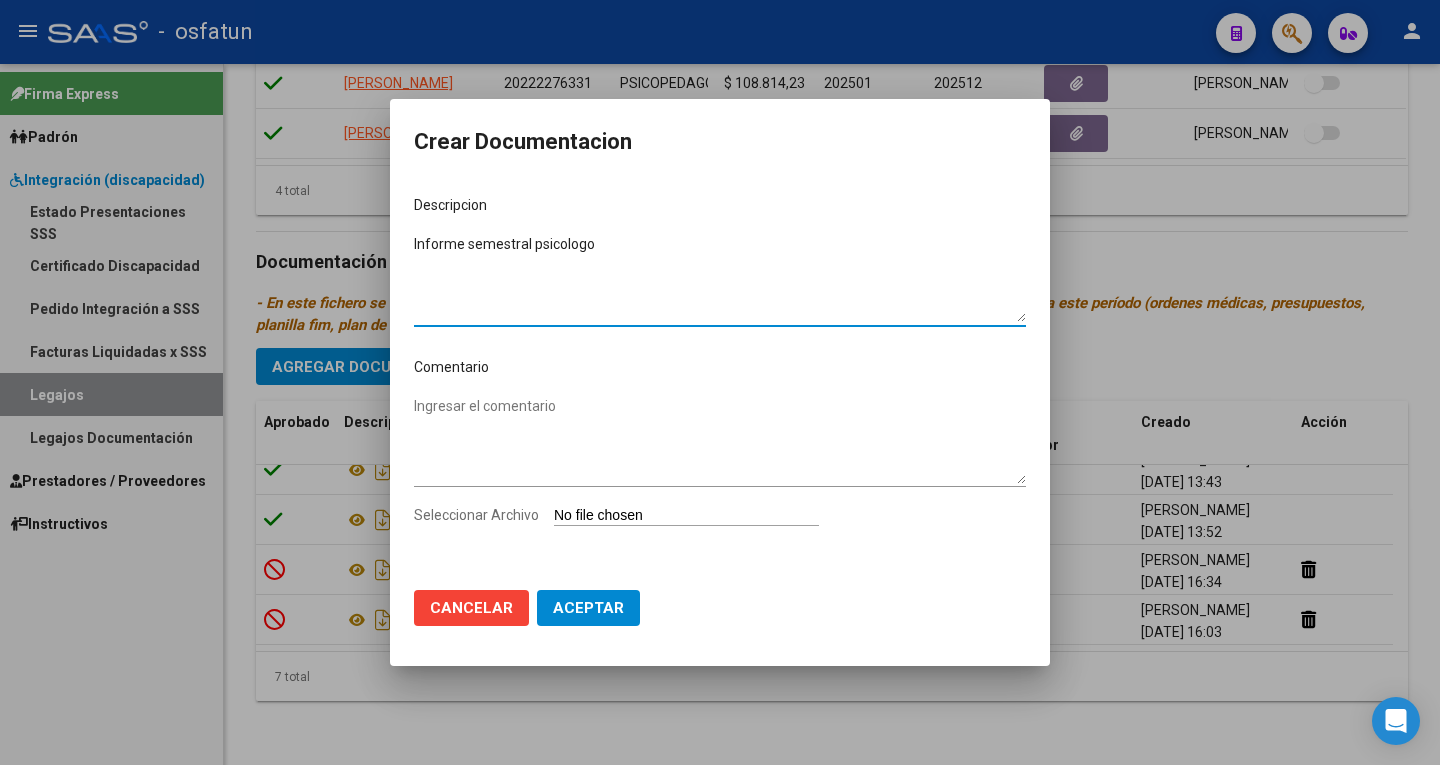 type on "Informe semestral psicologo" 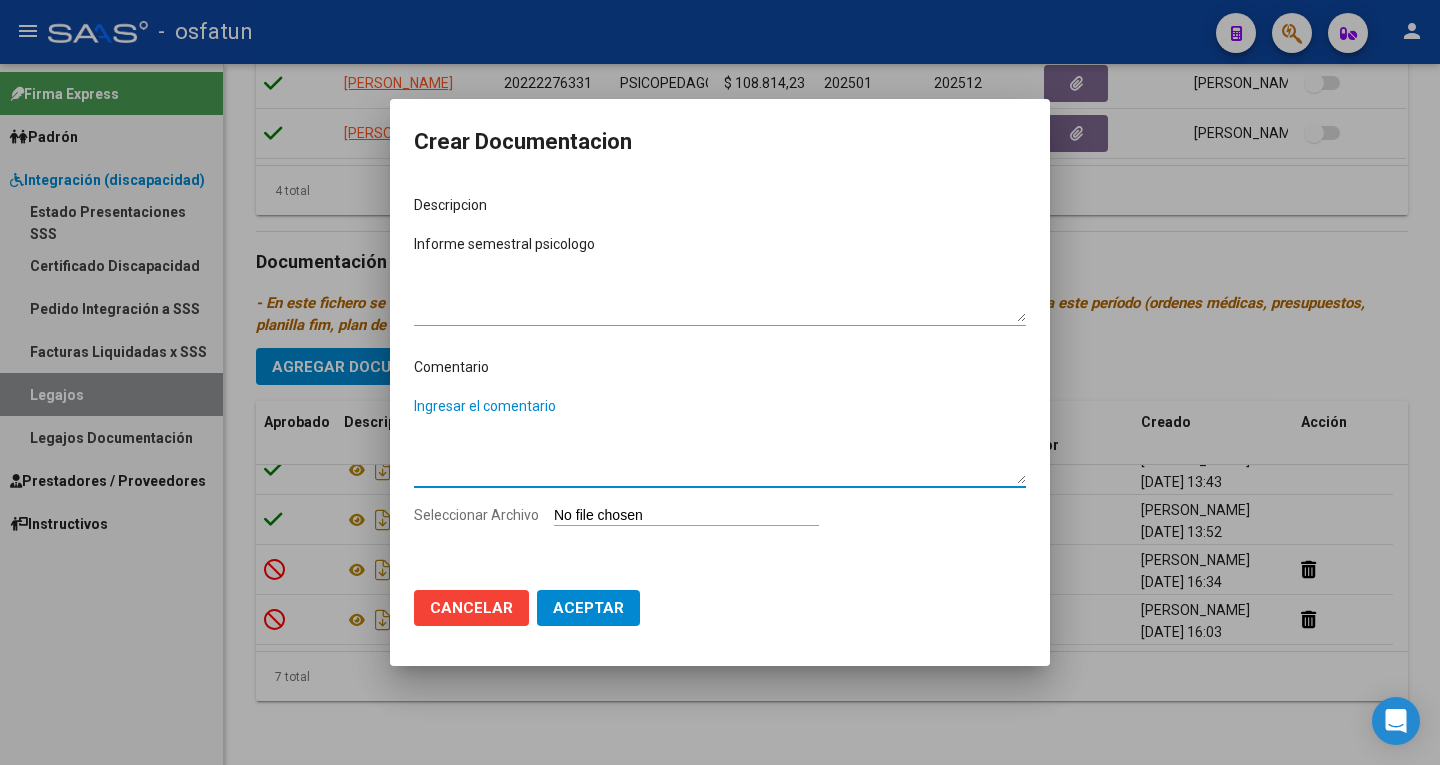 paste on "Lic. [PERSON_NAME]" 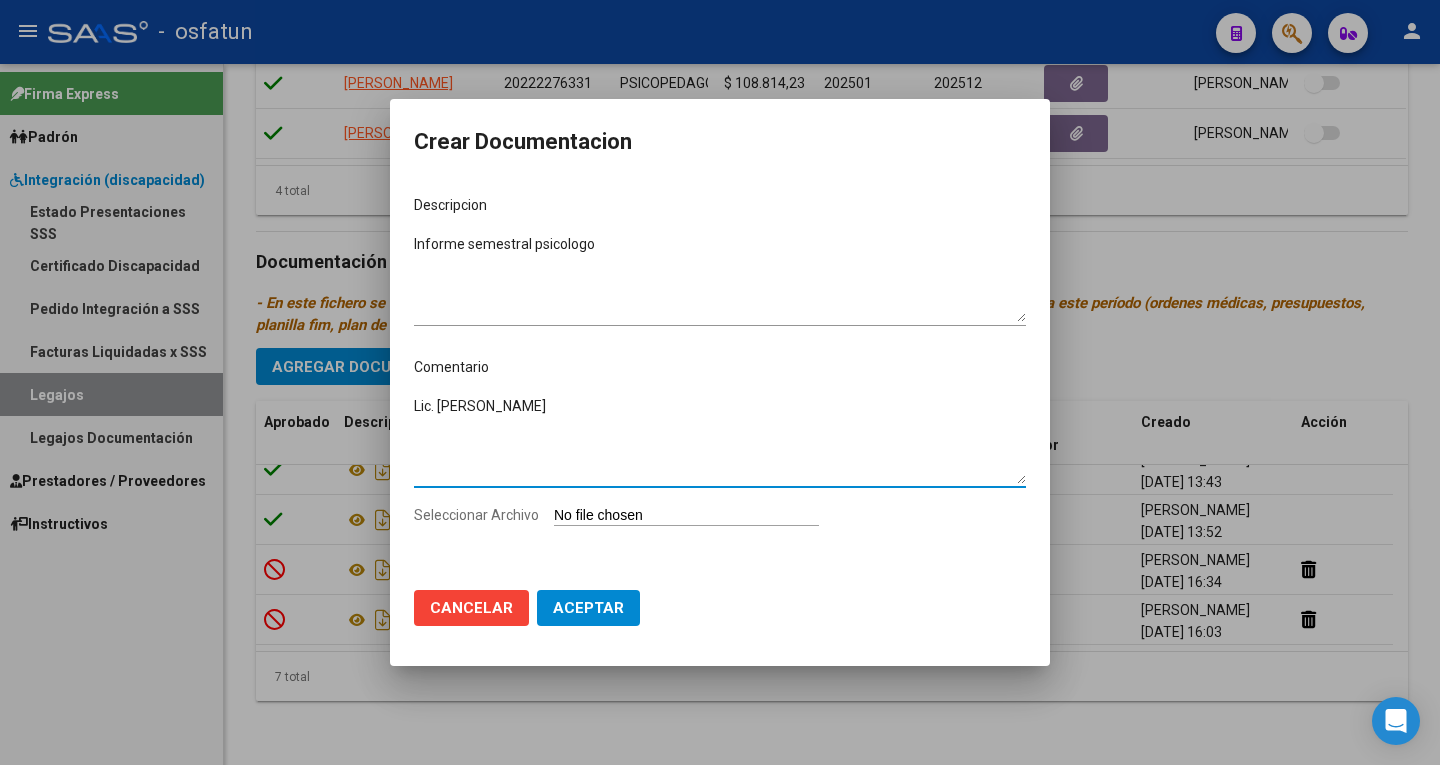 type on "Lic. [PERSON_NAME]" 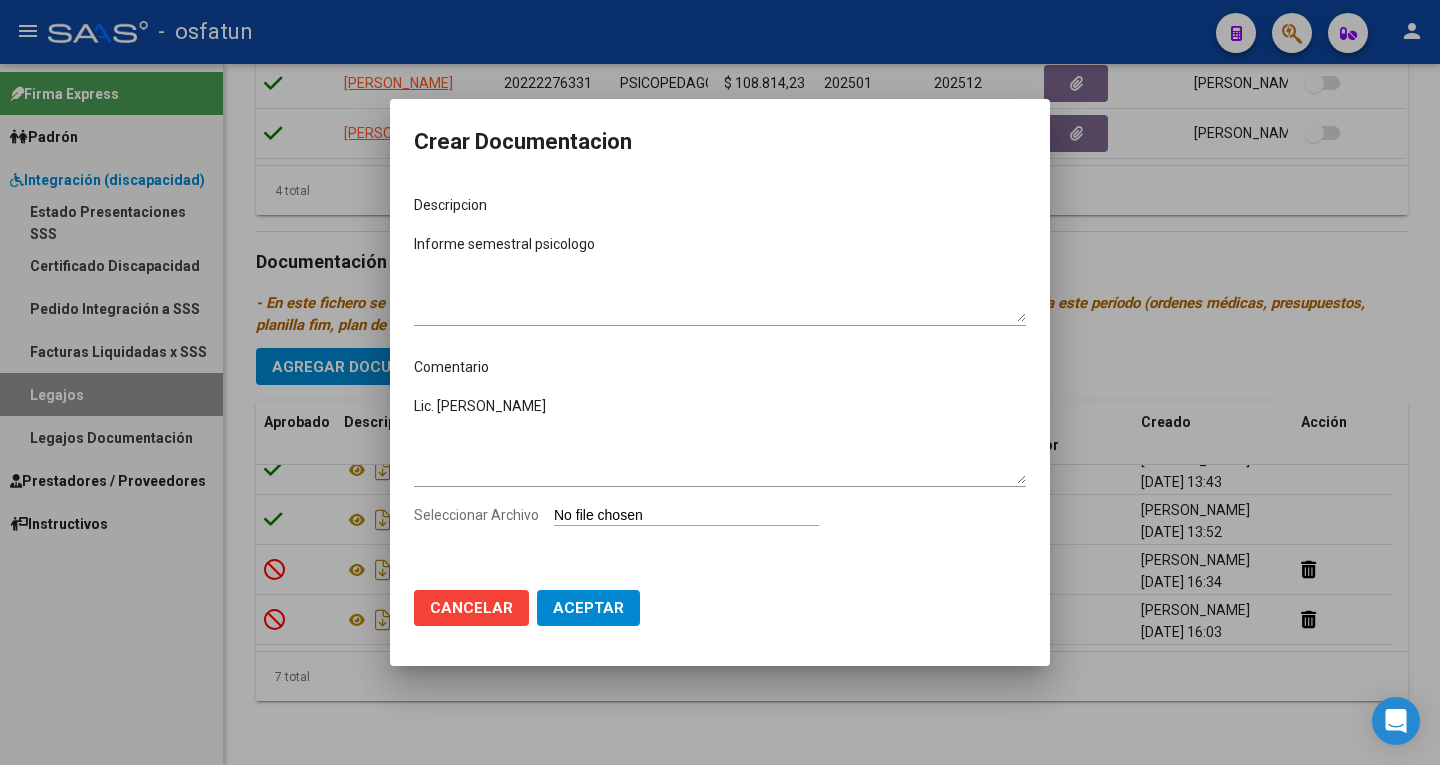 click on "Seleccionar Archivo" at bounding box center [686, 516] 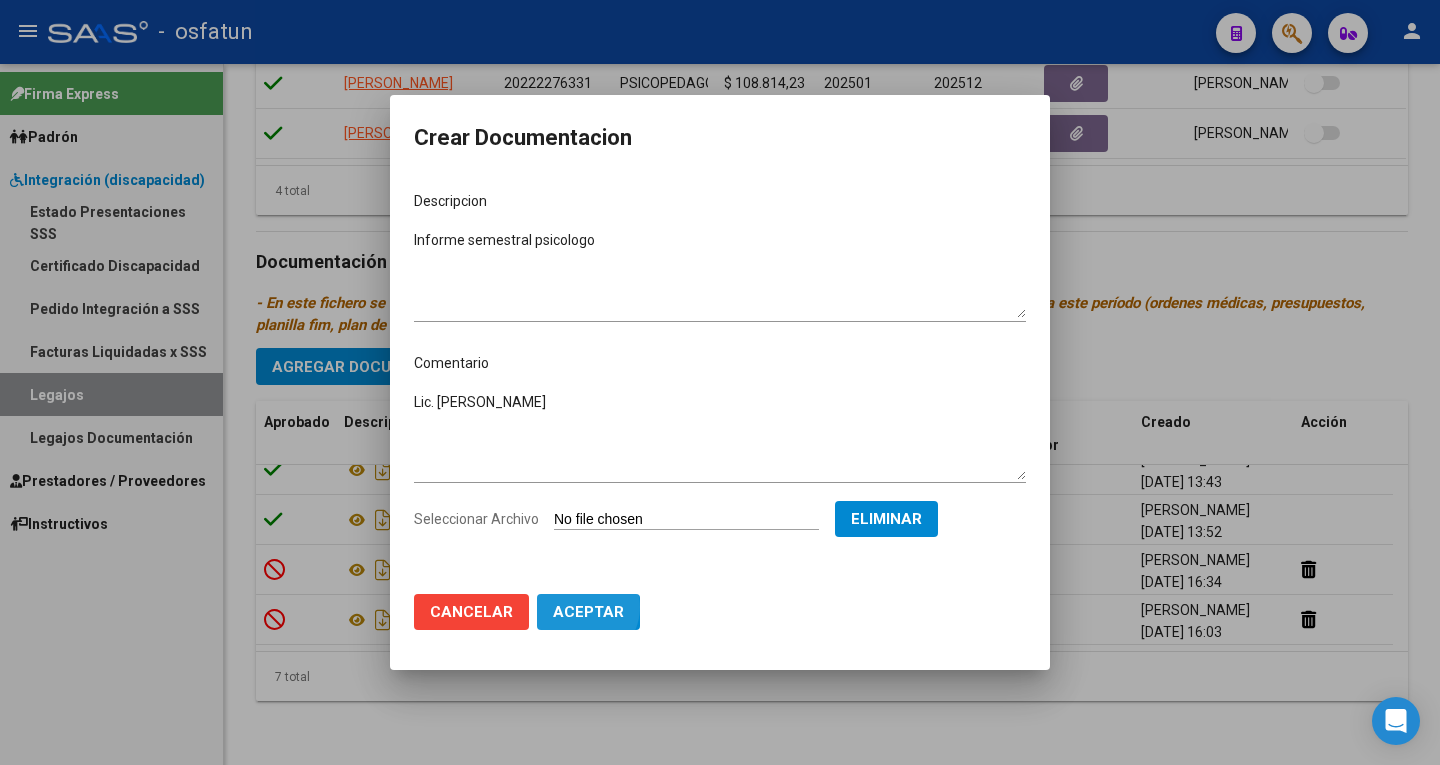 drag, startPoint x: 573, startPoint y: 607, endPoint x: 605, endPoint y: 600, distance: 32.75668 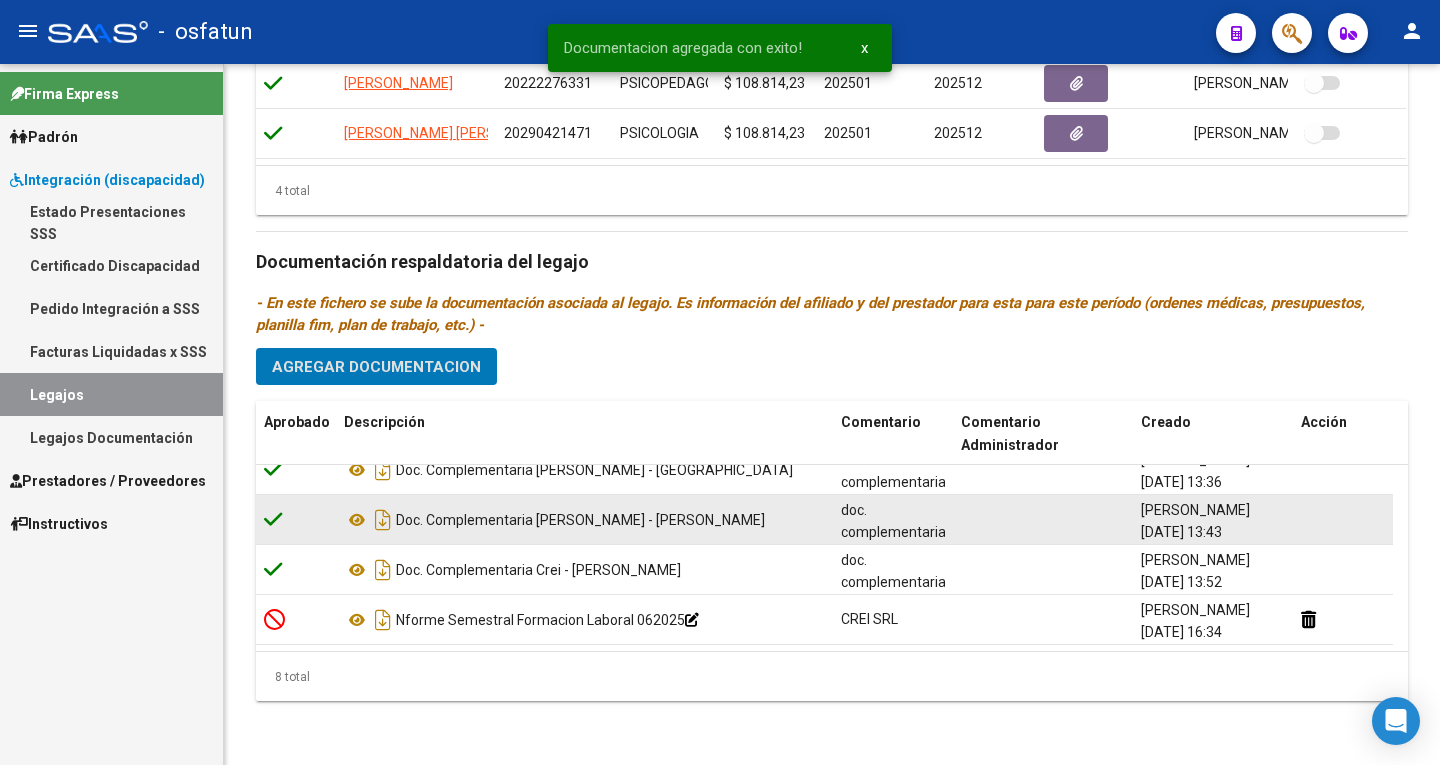 scroll, scrollTop: 3, scrollLeft: 0, axis: vertical 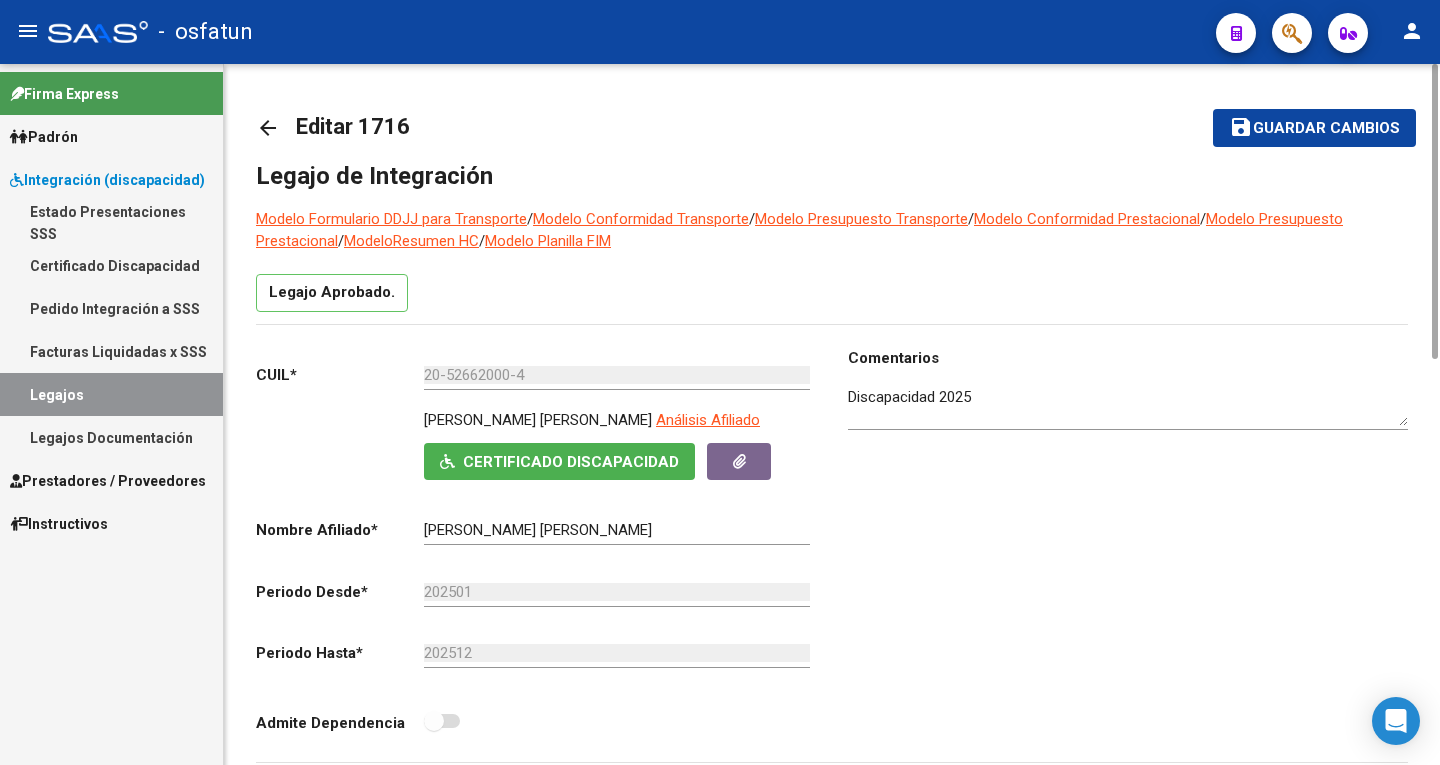 click on "save Guardar cambios" 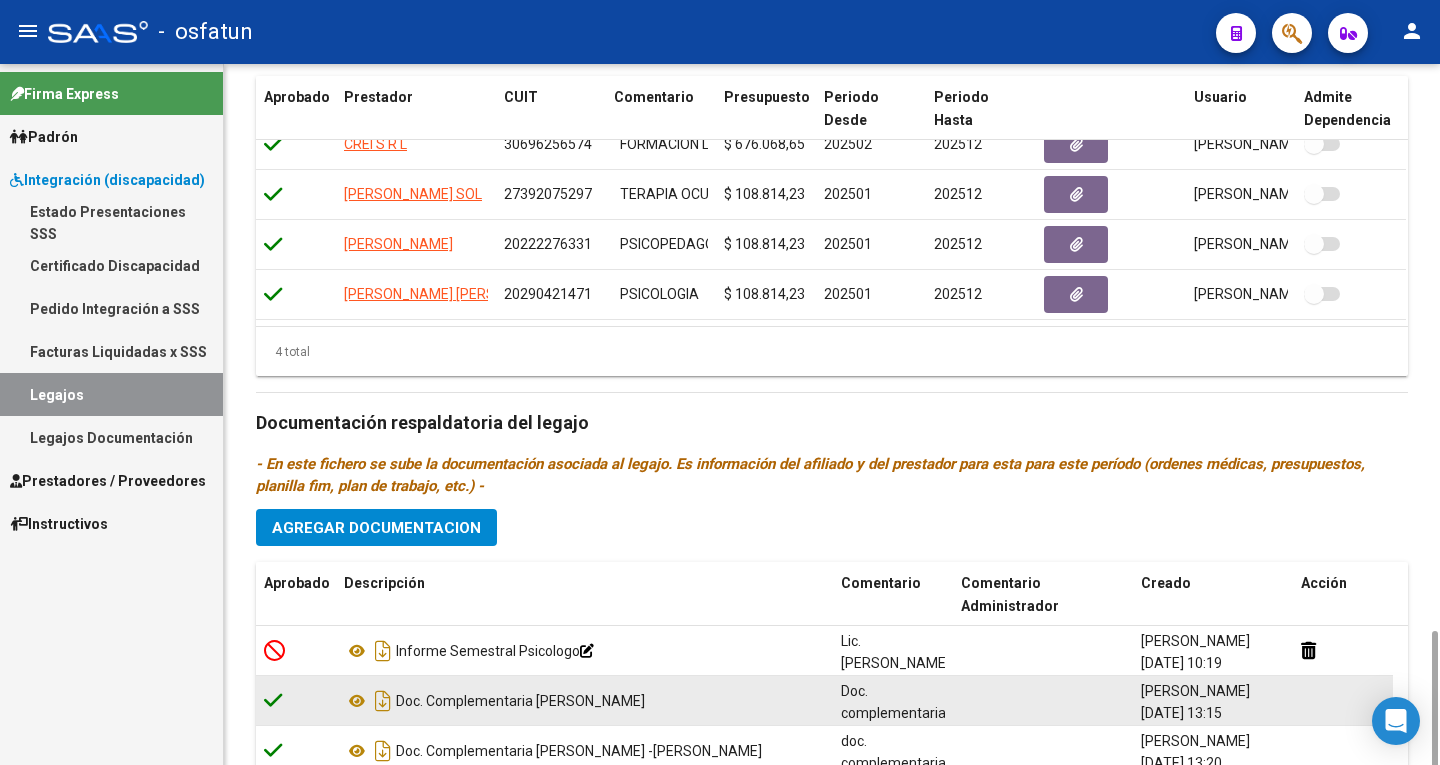 scroll, scrollTop: 961, scrollLeft: 0, axis: vertical 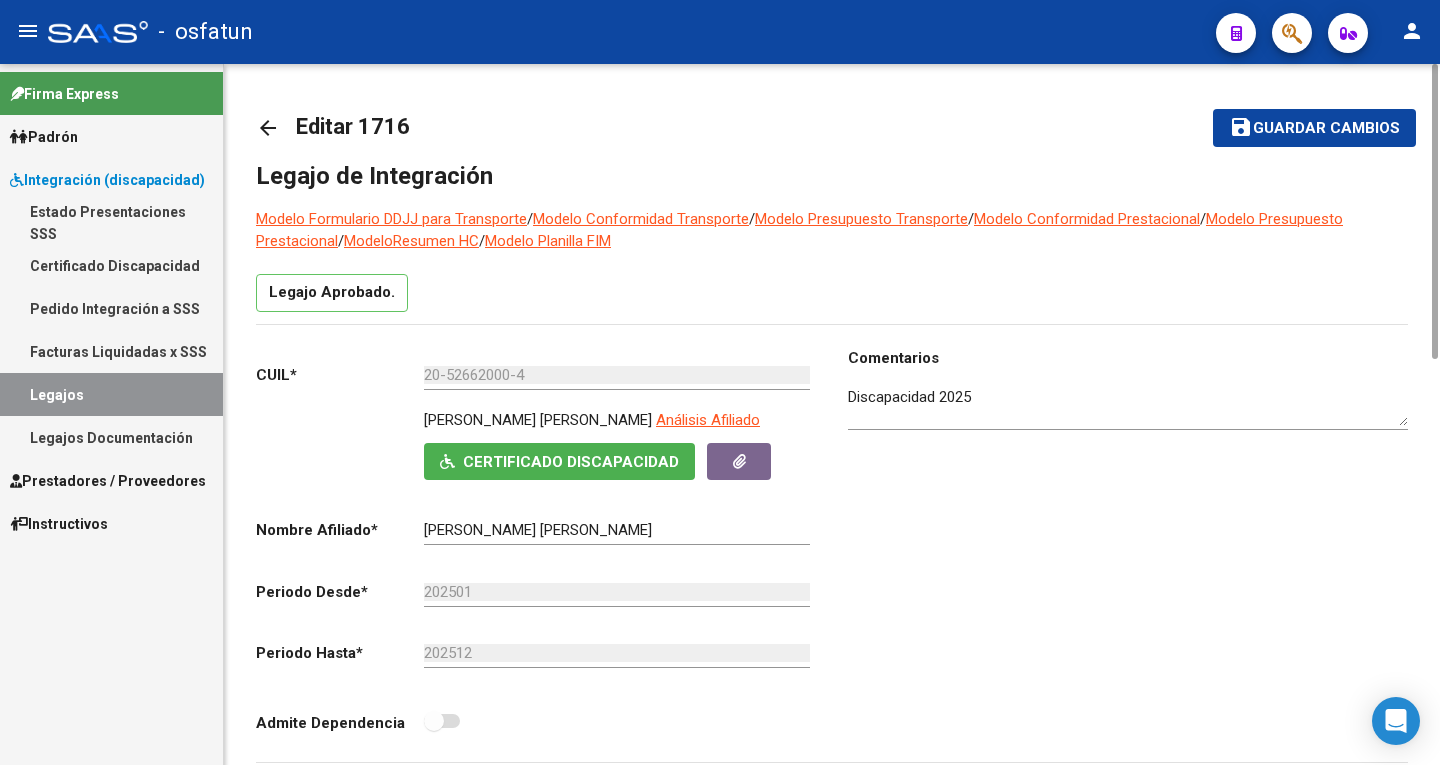 click on "Guardar cambios" 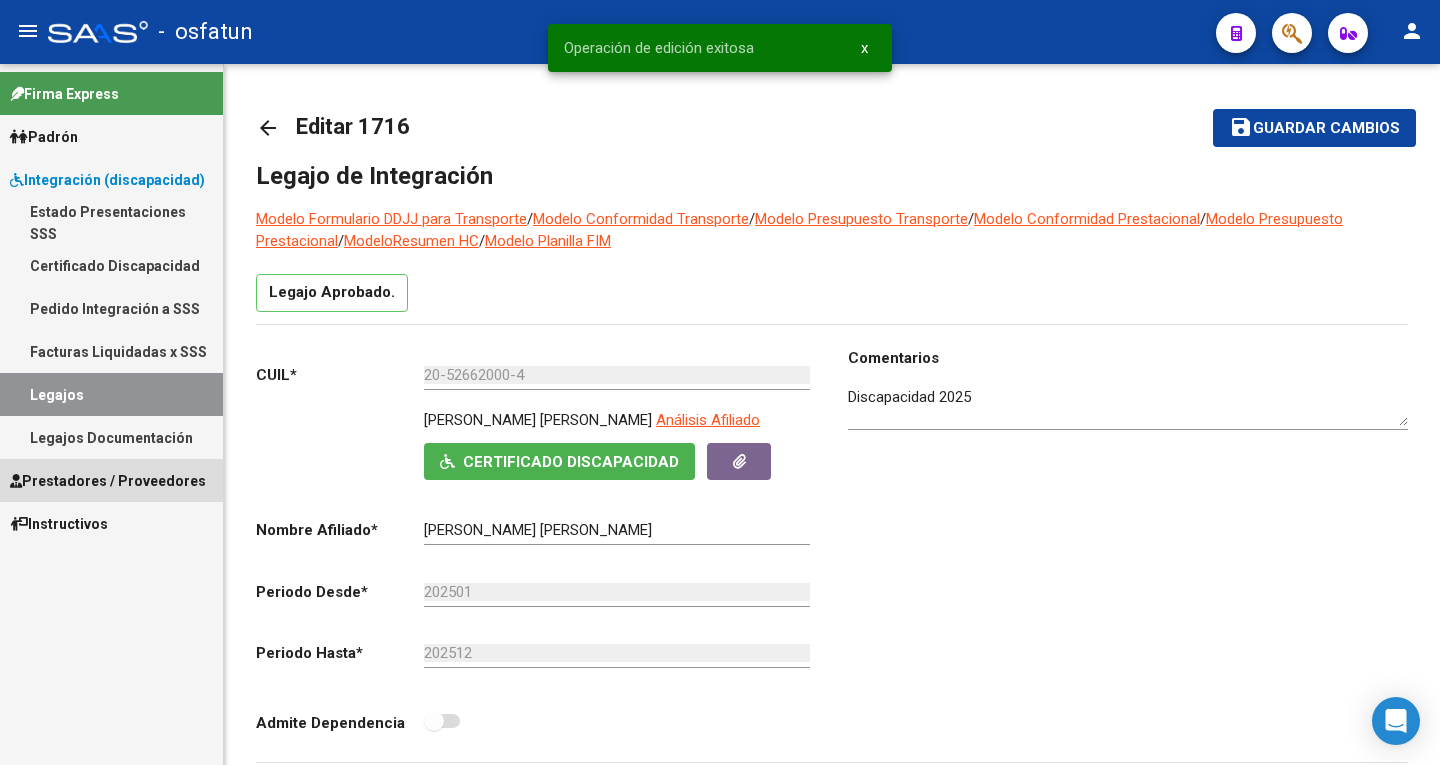 click on "Prestadores / Proveedores" at bounding box center (108, 481) 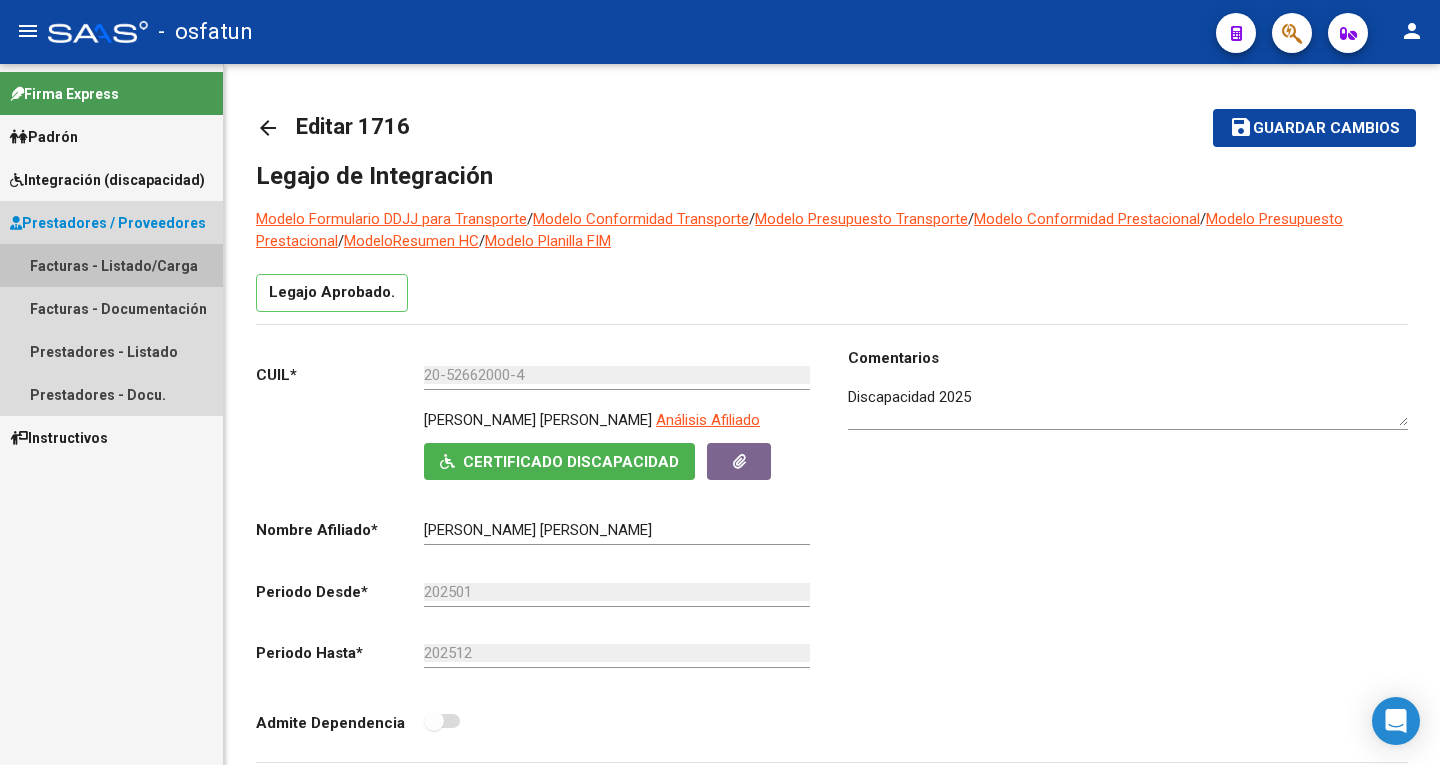 click on "Facturas - Listado/Carga" at bounding box center [111, 265] 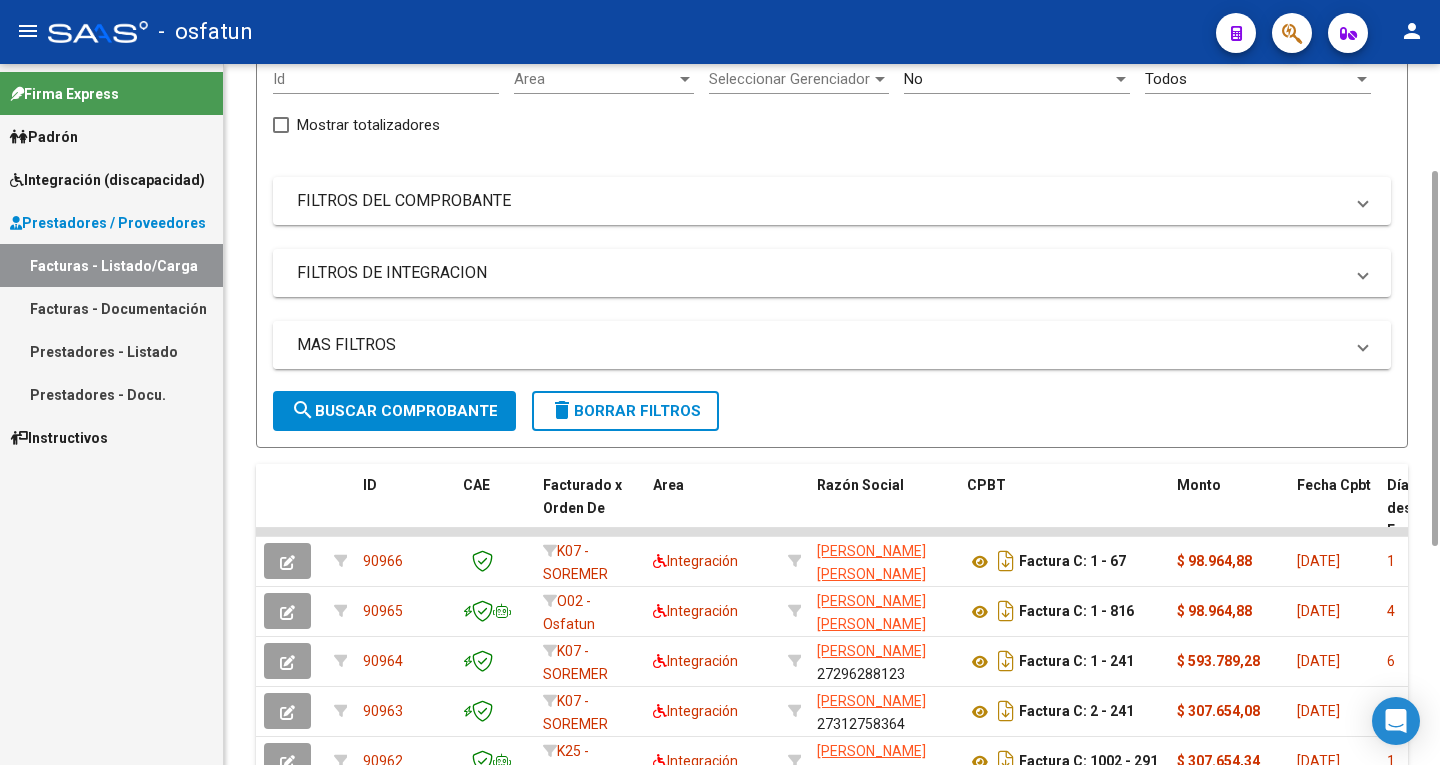 scroll, scrollTop: 0, scrollLeft: 0, axis: both 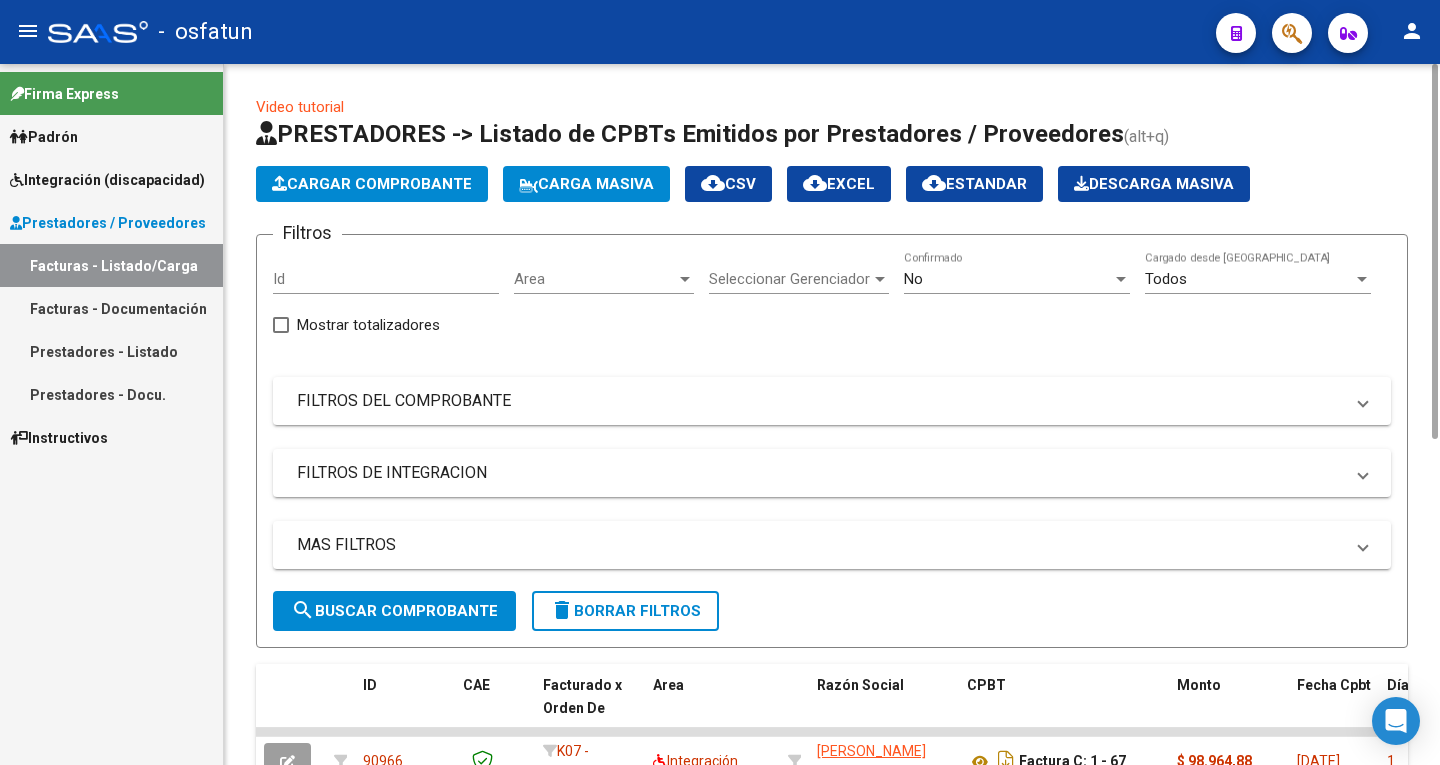 click on "Cargar Comprobante" 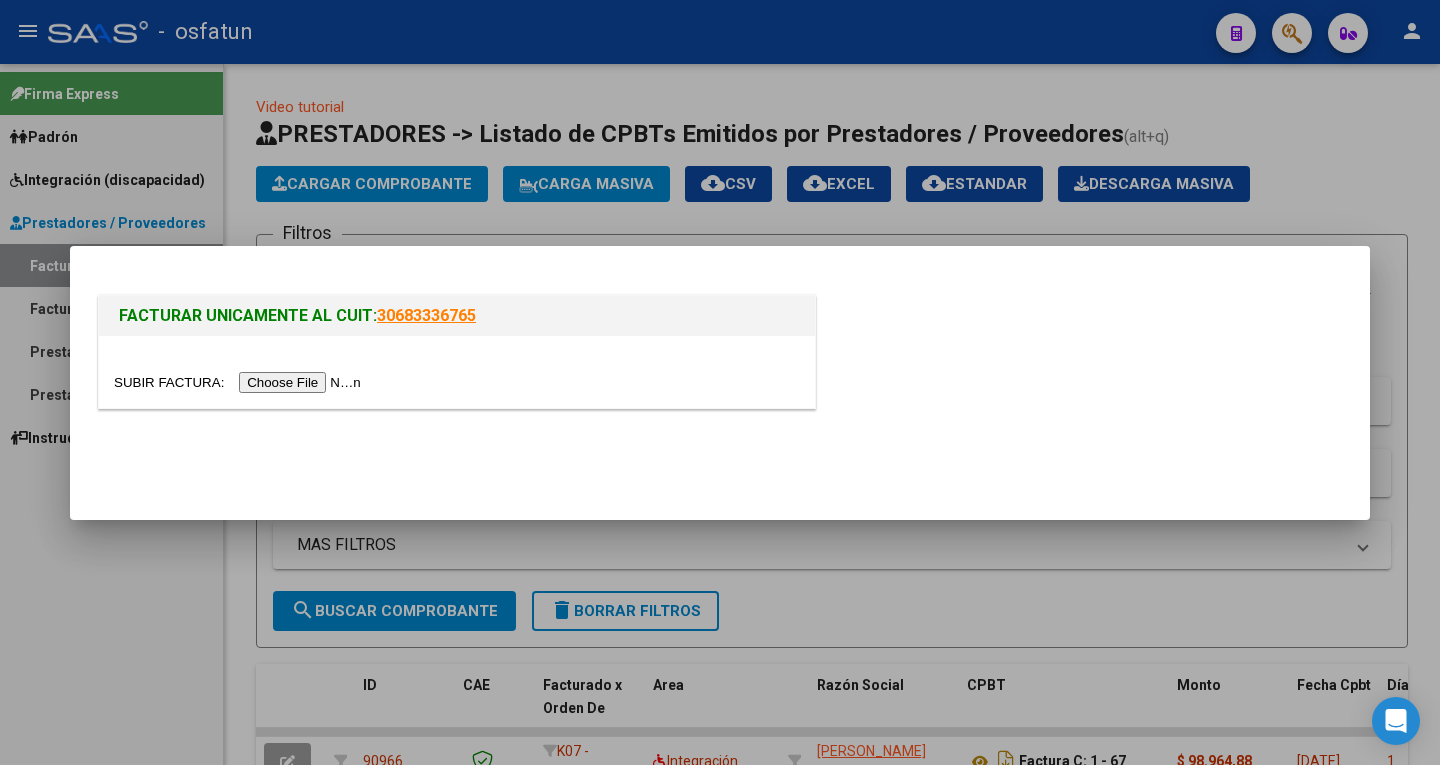 drag, startPoint x: 298, startPoint y: 381, endPoint x: 307, endPoint y: 374, distance: 11.401754 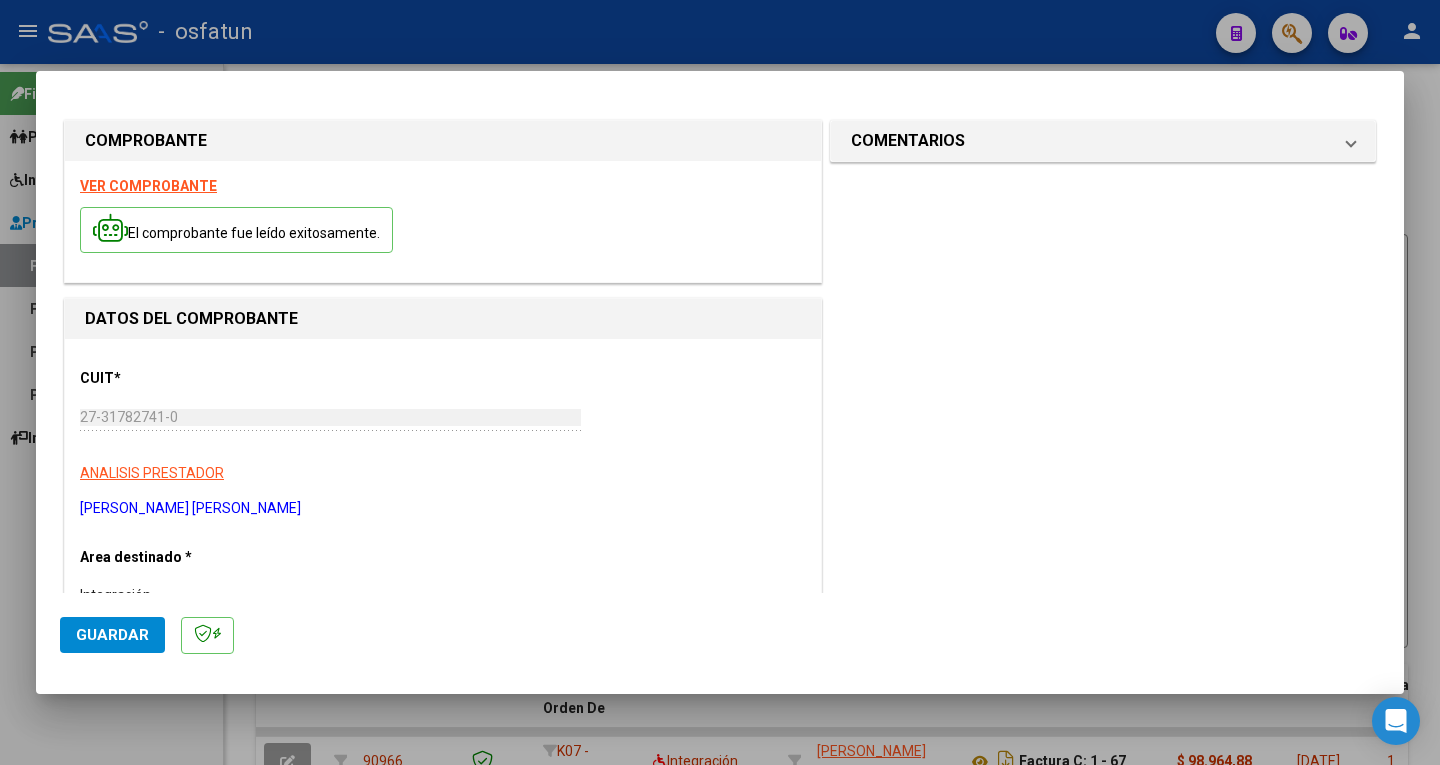 click at bounding box center [720, 382] 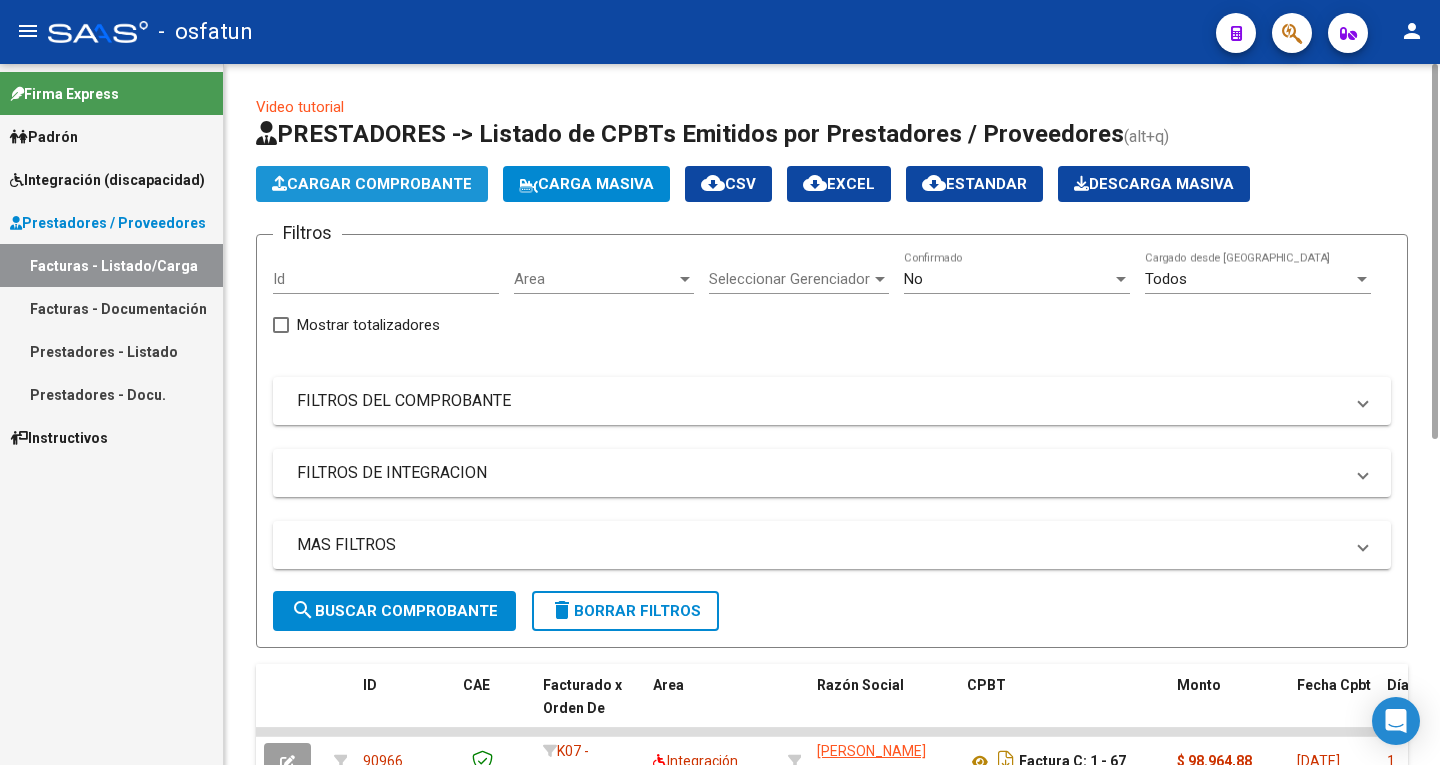 click on "Cargar Comprobante" 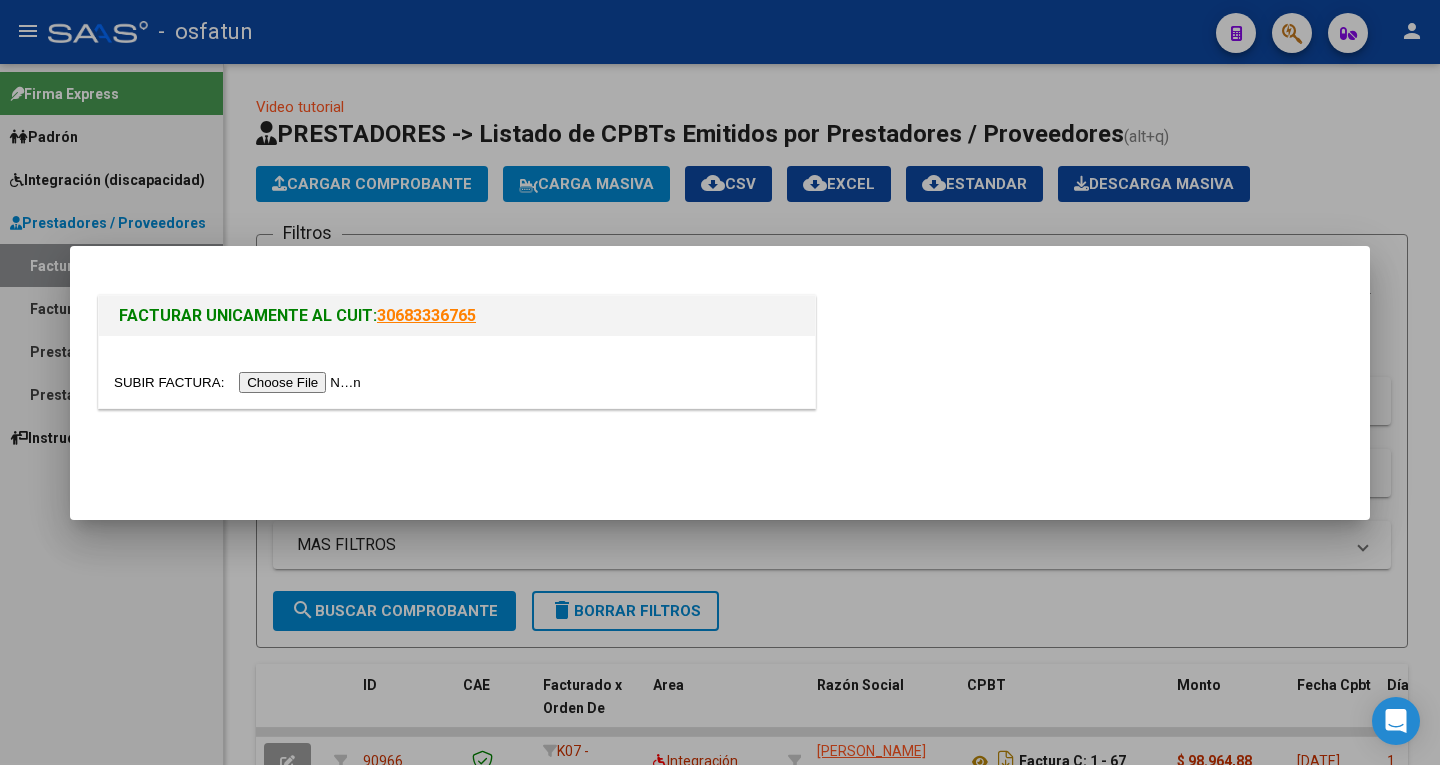click at bounding box center (240, 382) 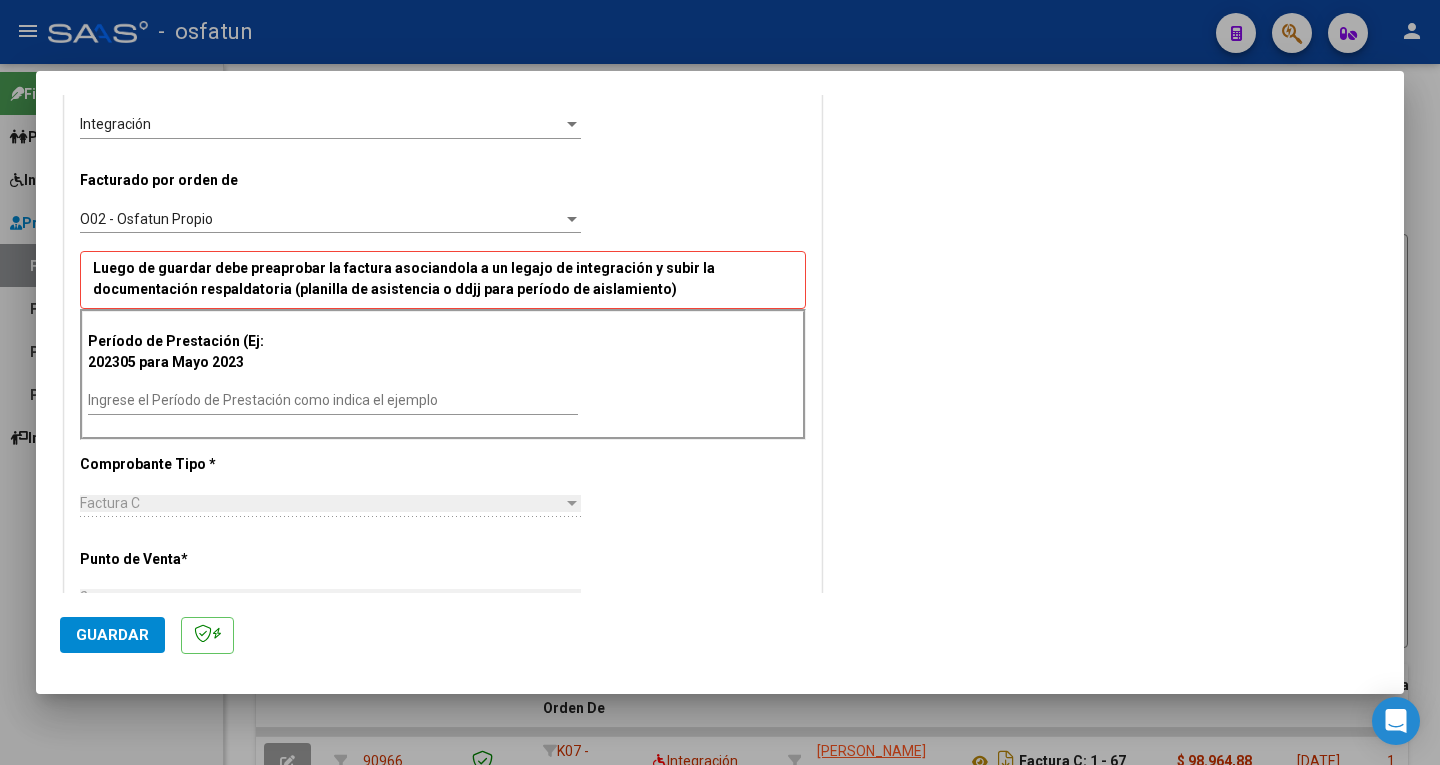scroll, scrollTop: 500, scrollLeft: 0, axis: vertical 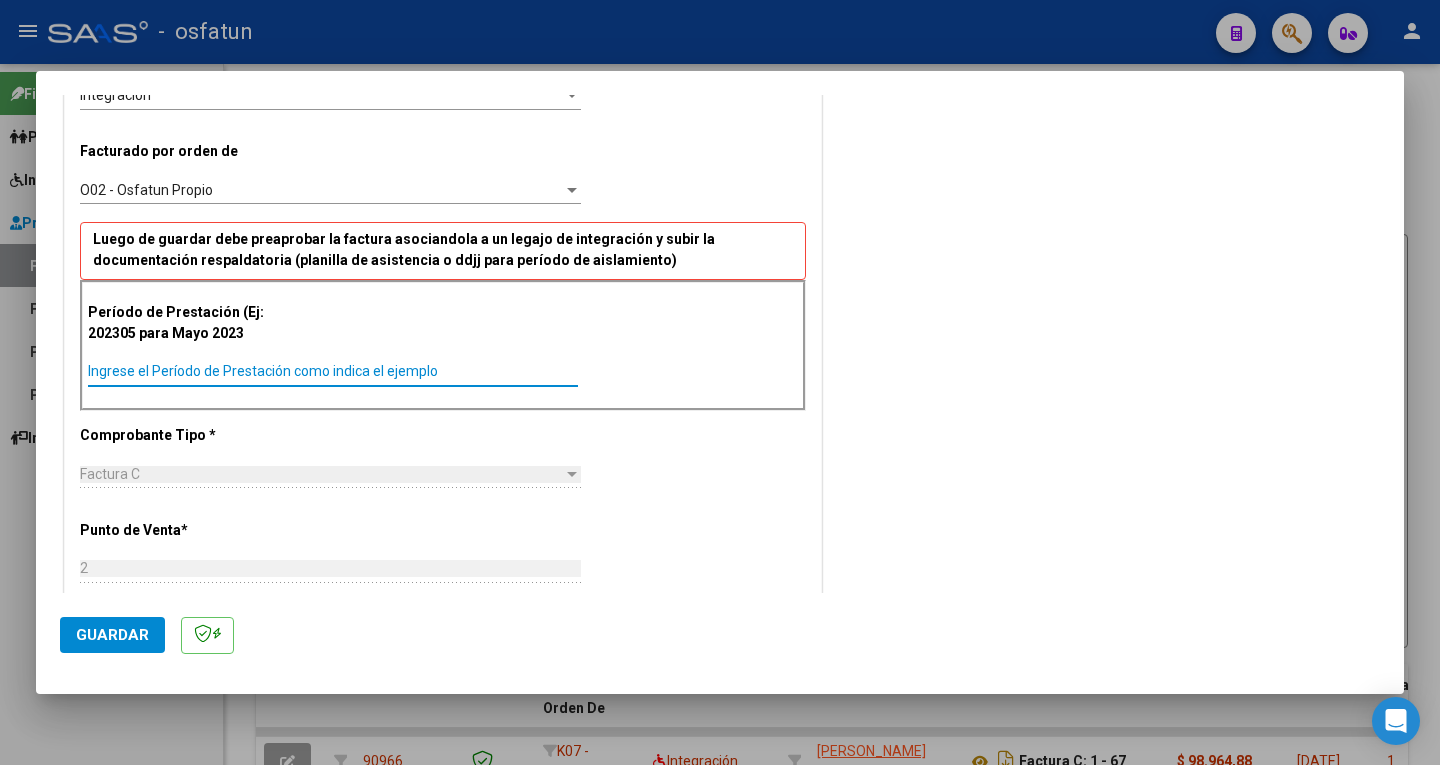 click on "Ingrese el Período de Prestación como indica el ejemplo" at bounding box center (333, 371) 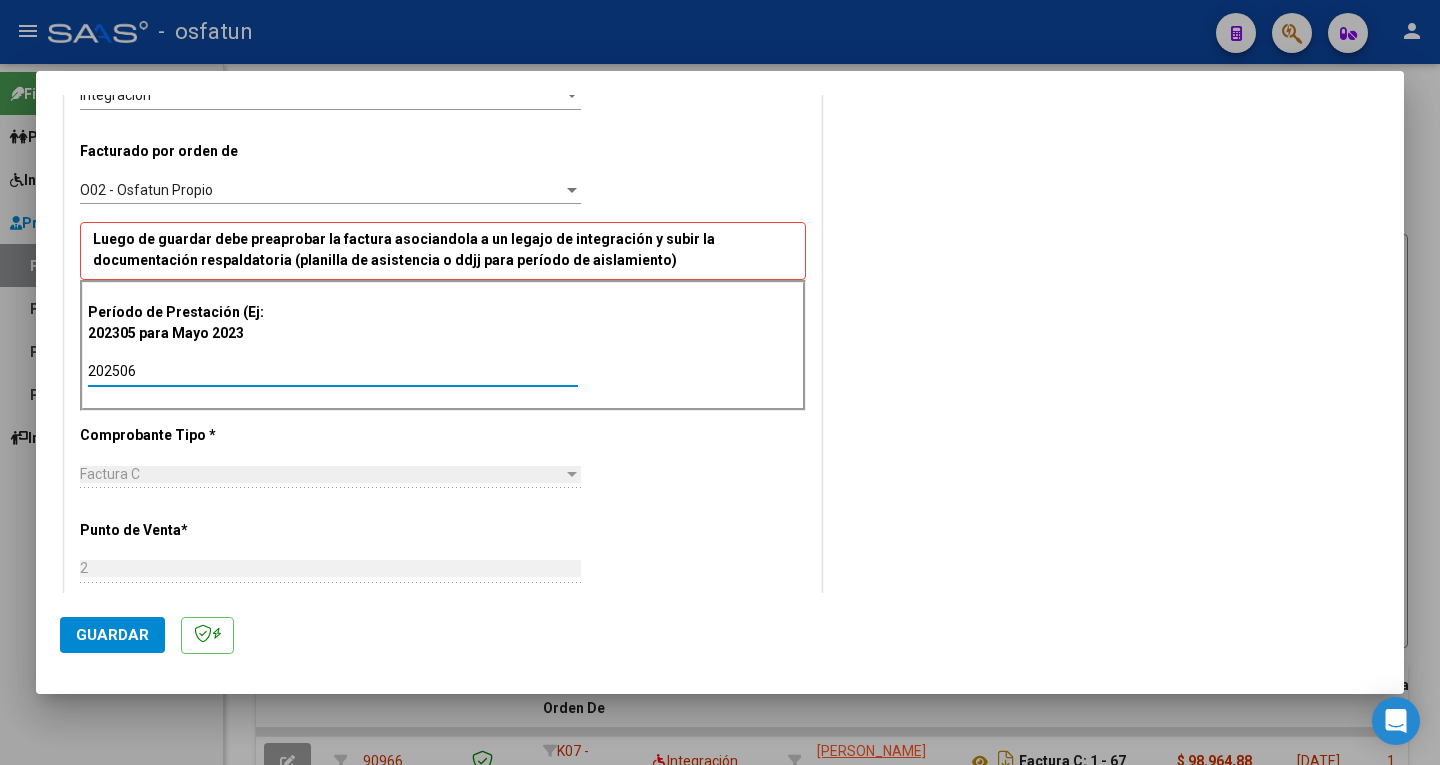 type on "202506" 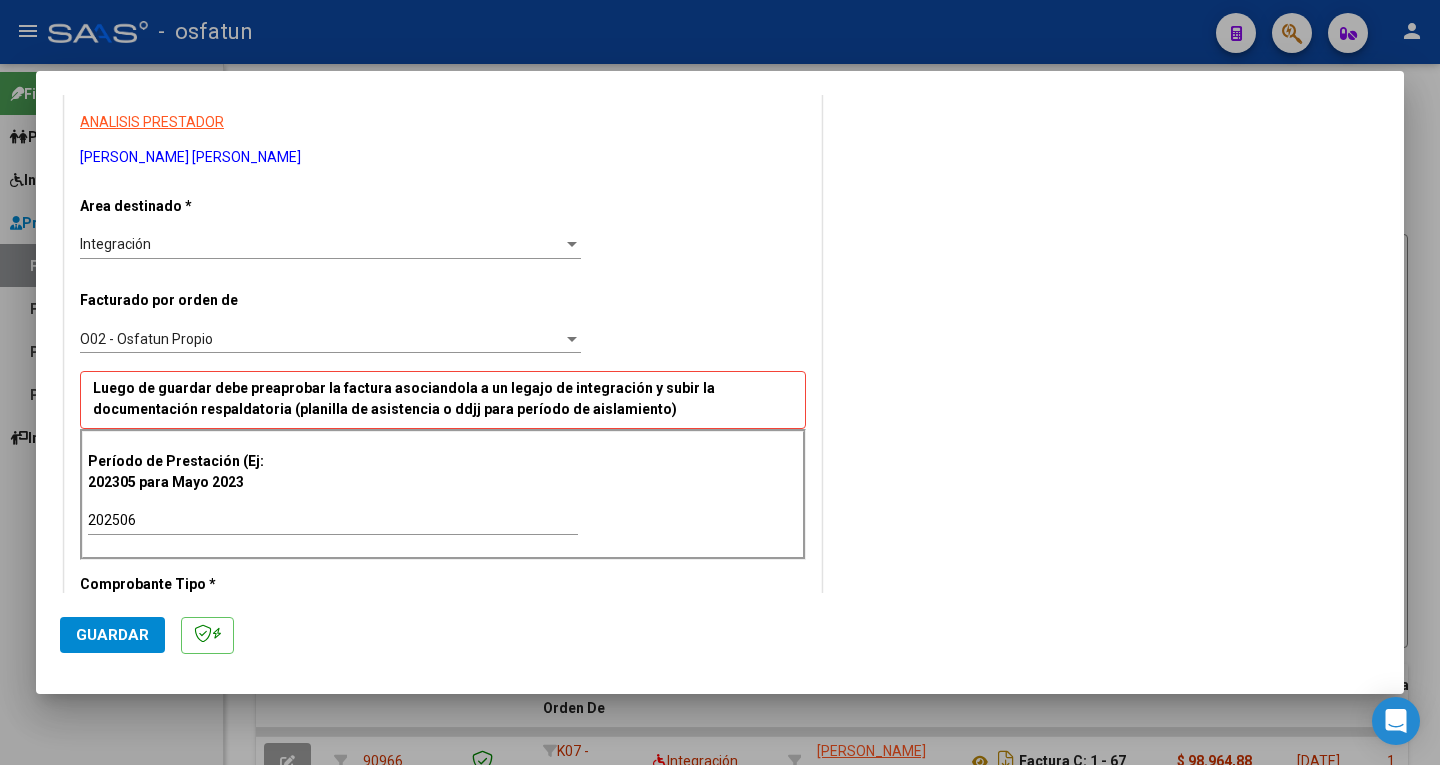 scroll, scrollTop: 461, scrollLeft: 0, axis: vertical 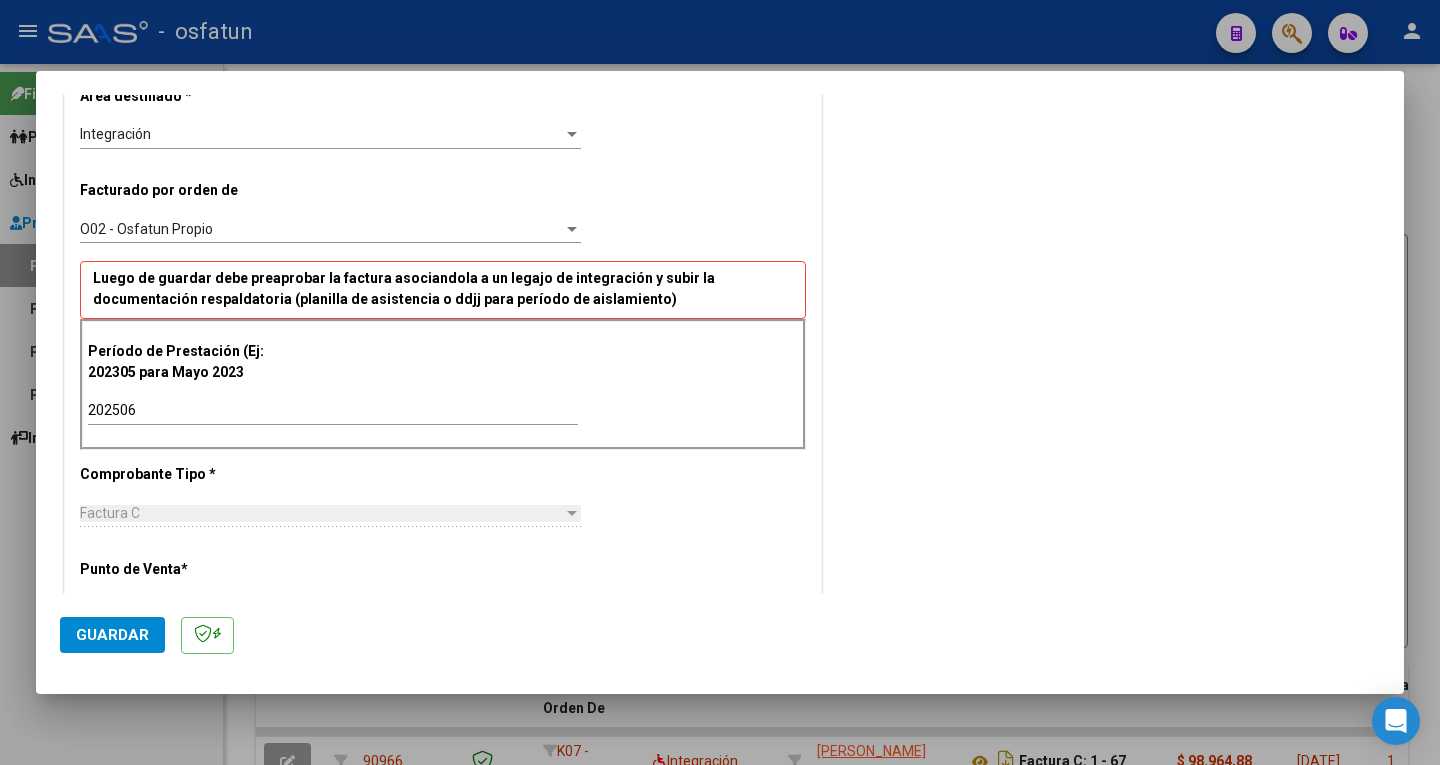click on "Guardar" 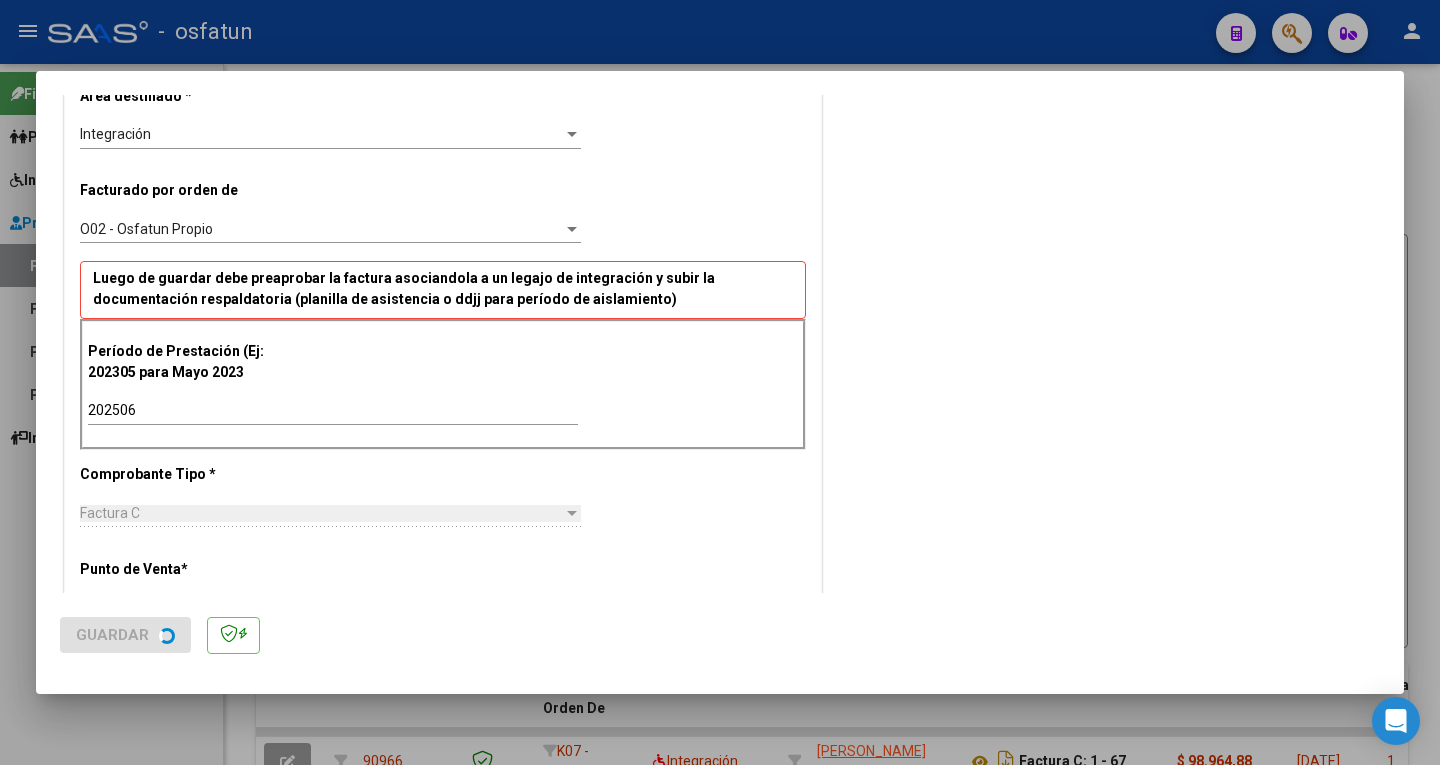 scroll, scrollTop: 0, scrollLeft: 0, axis: both 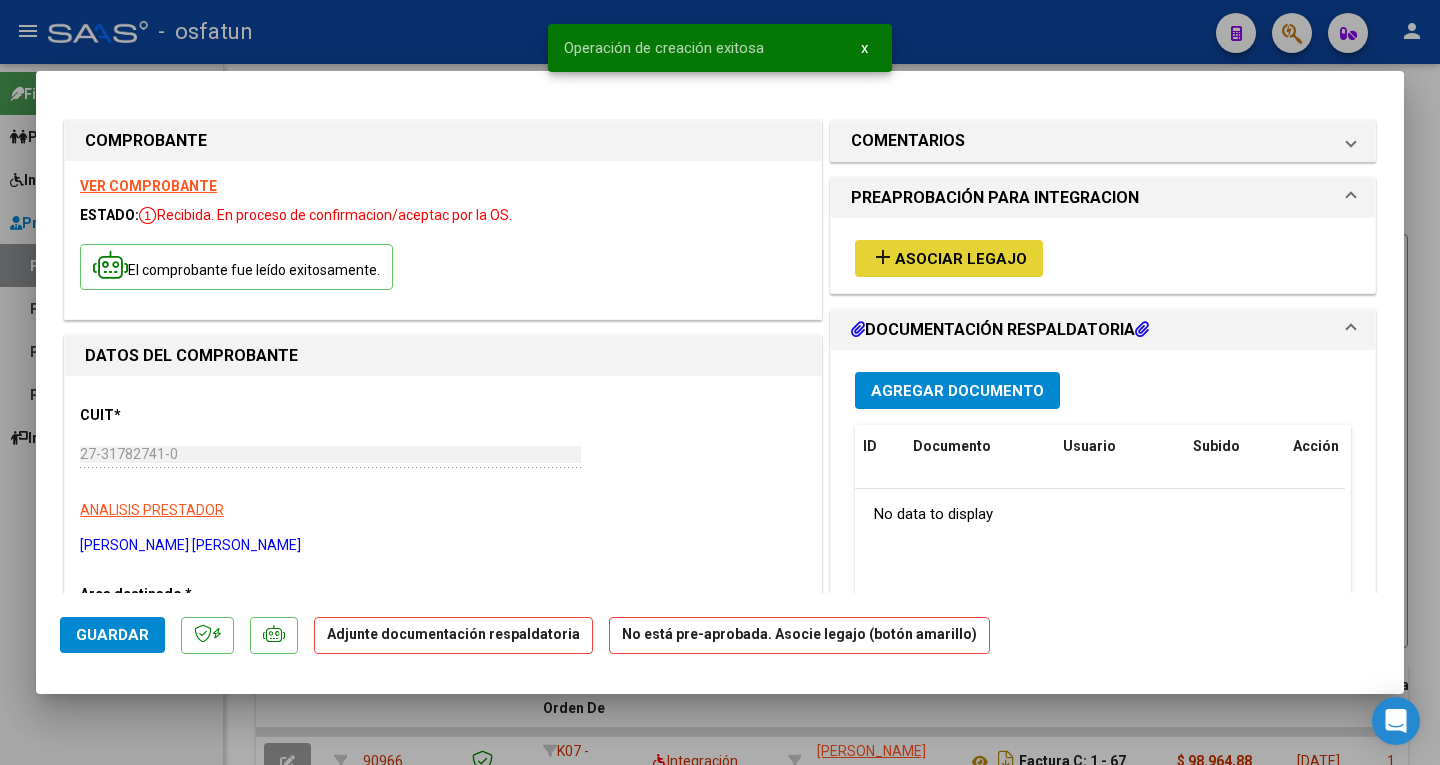 click on "Asociar Legajo" at bounding box center [961, 259] 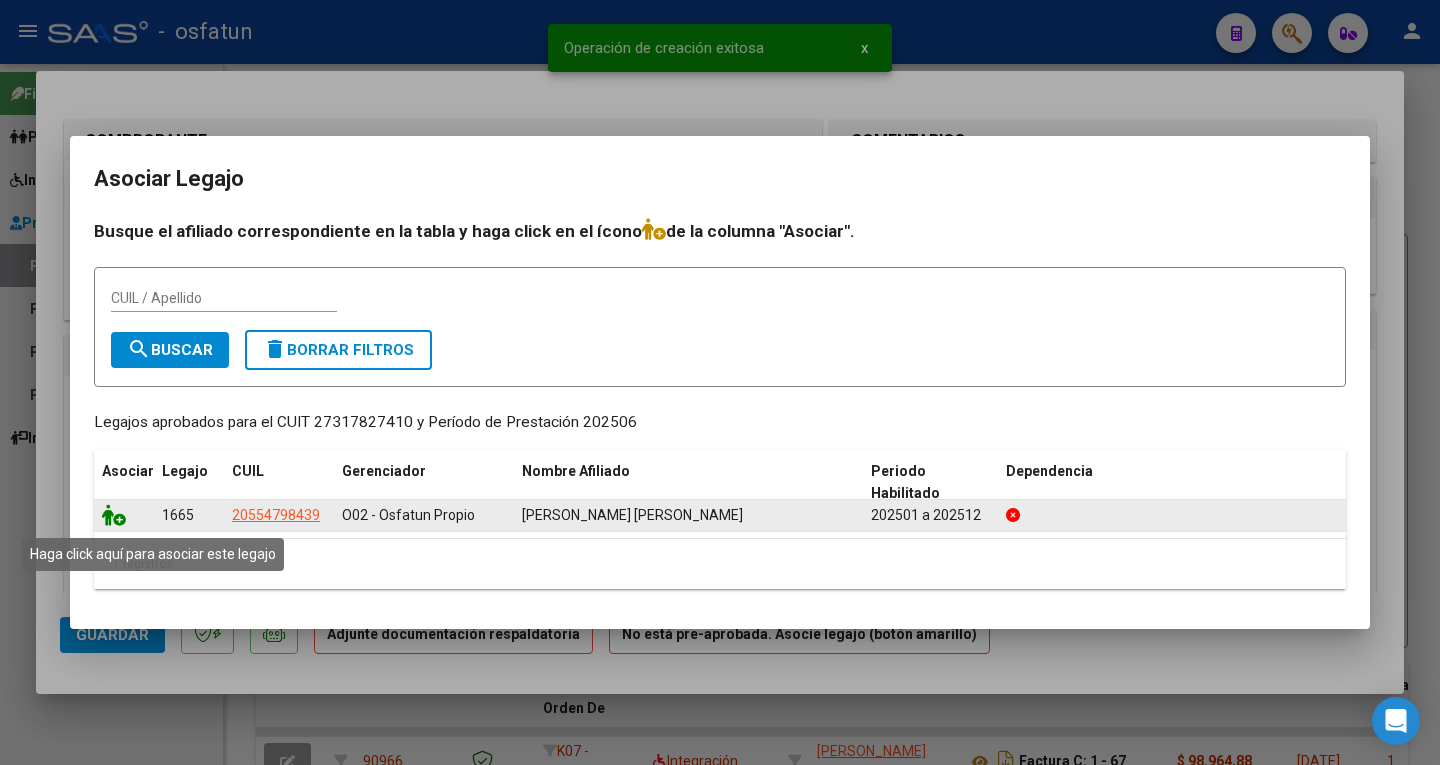 click 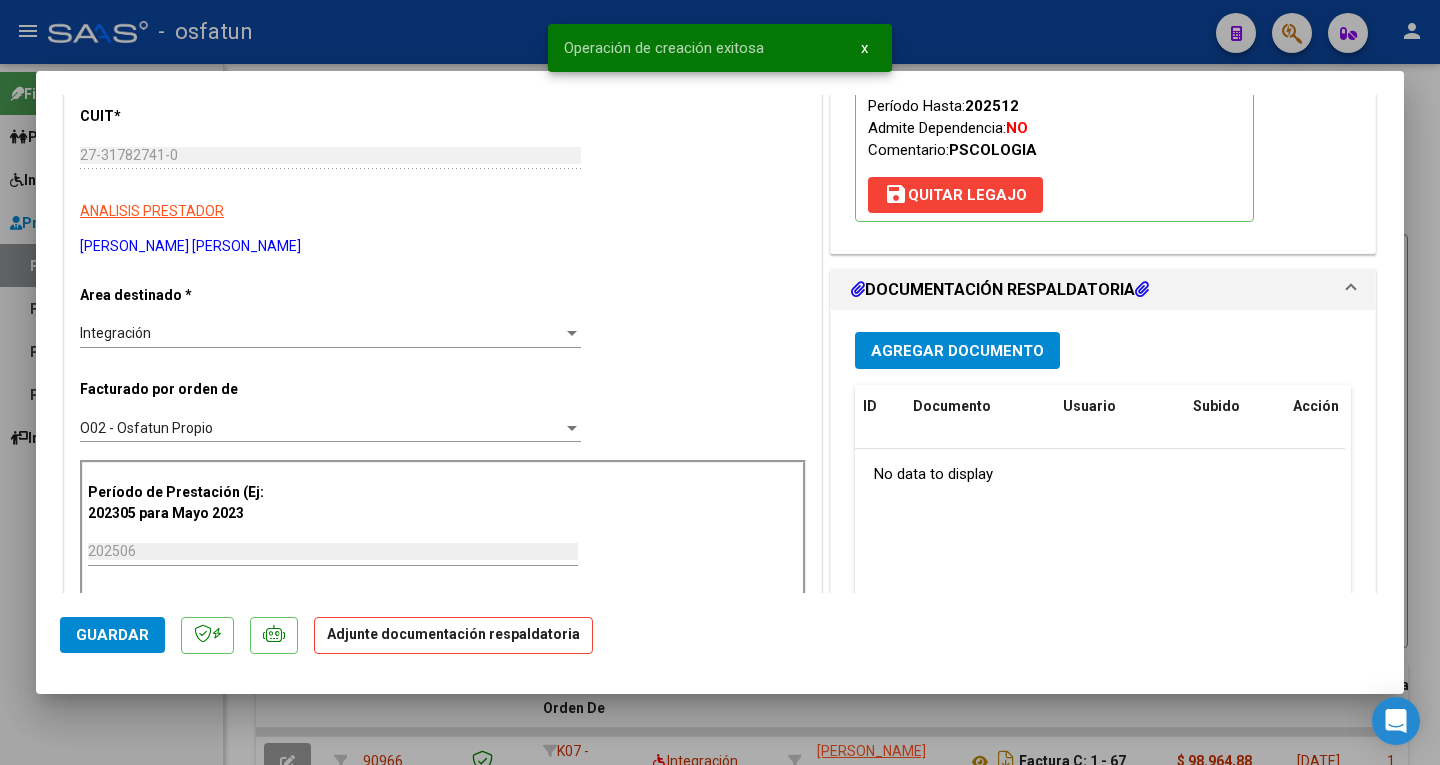 scroll, scrollTop: 300, scrollLeft: 0, axis: vertical 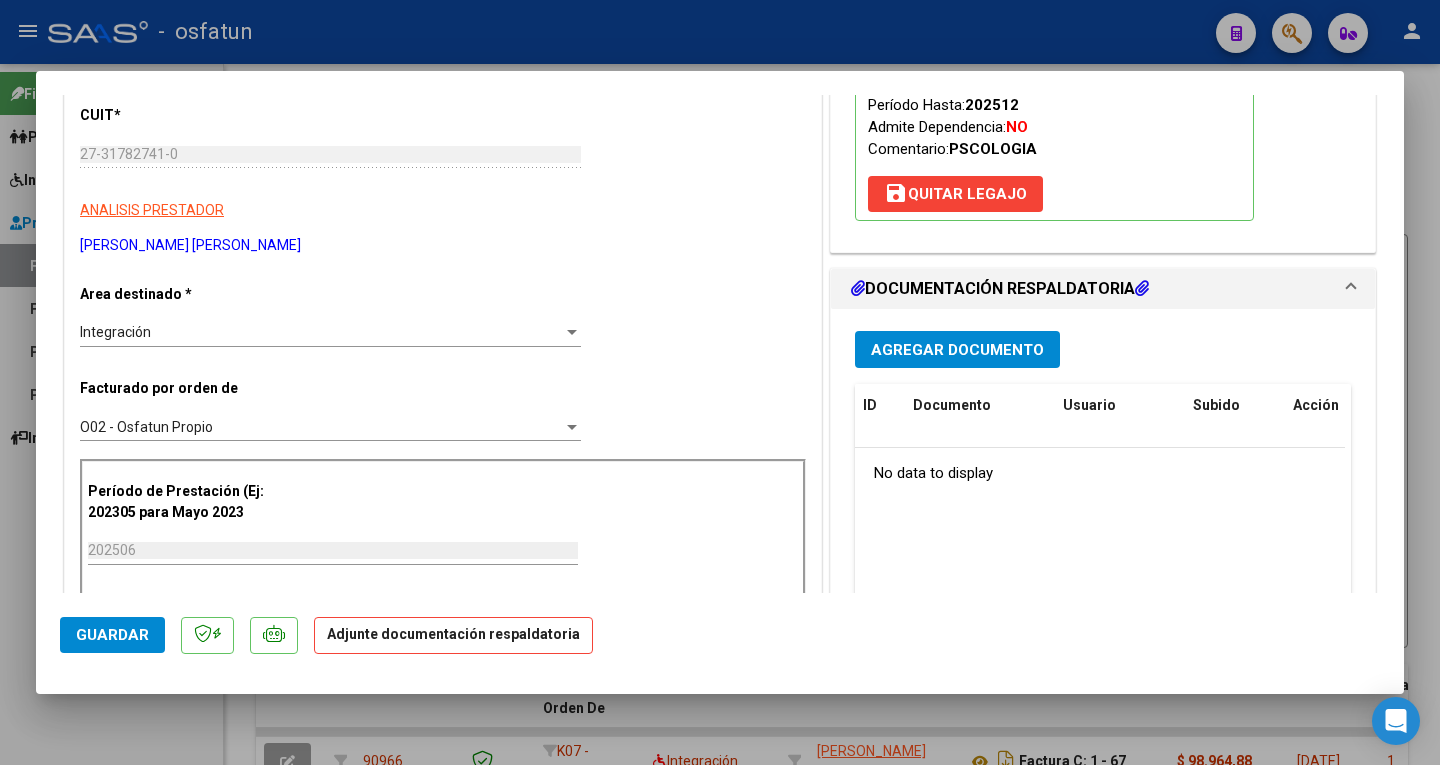 click on "Agregar Documento" at bounding box center (957, 350) 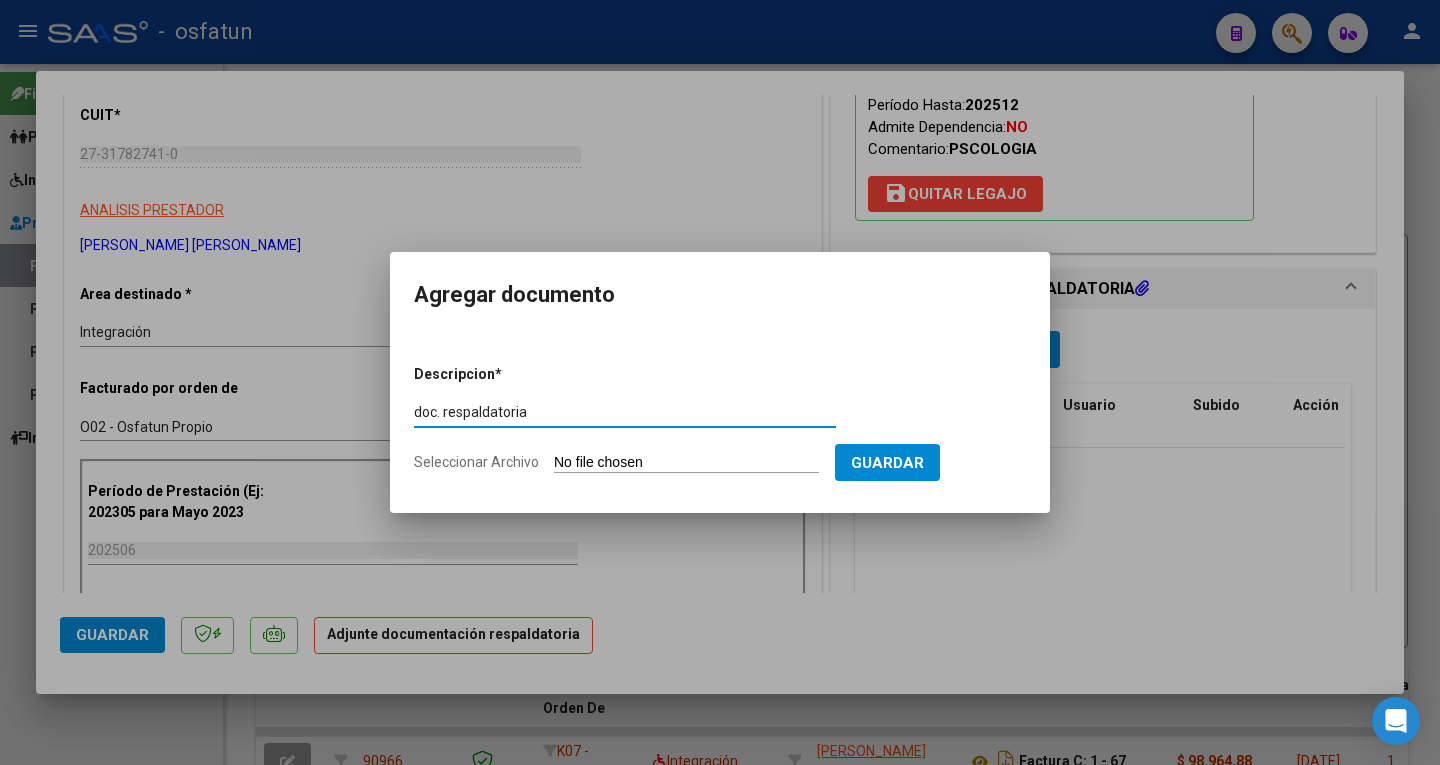 type on "doc. respaldatoria" 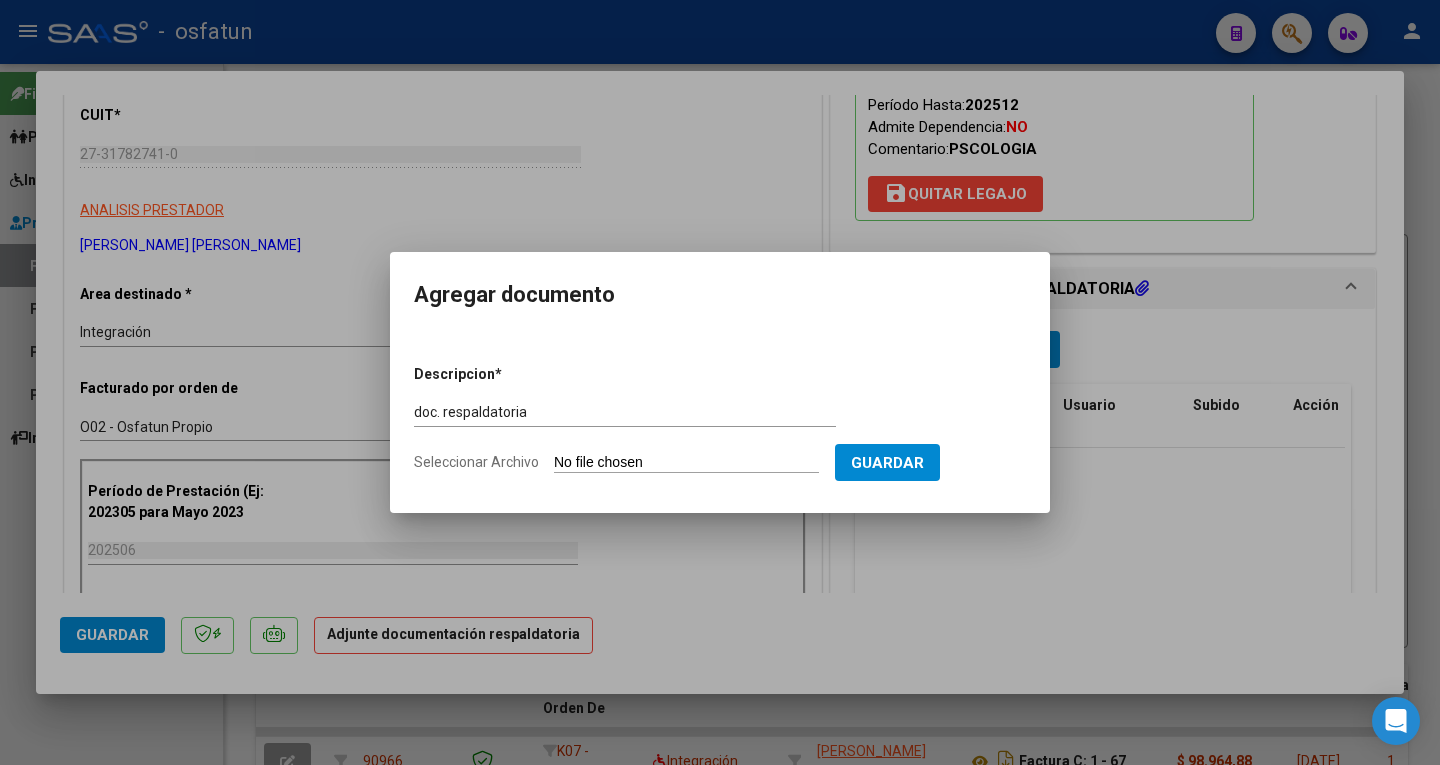 click on "Seleccionar Archivo" at bounding box center [686, 463] 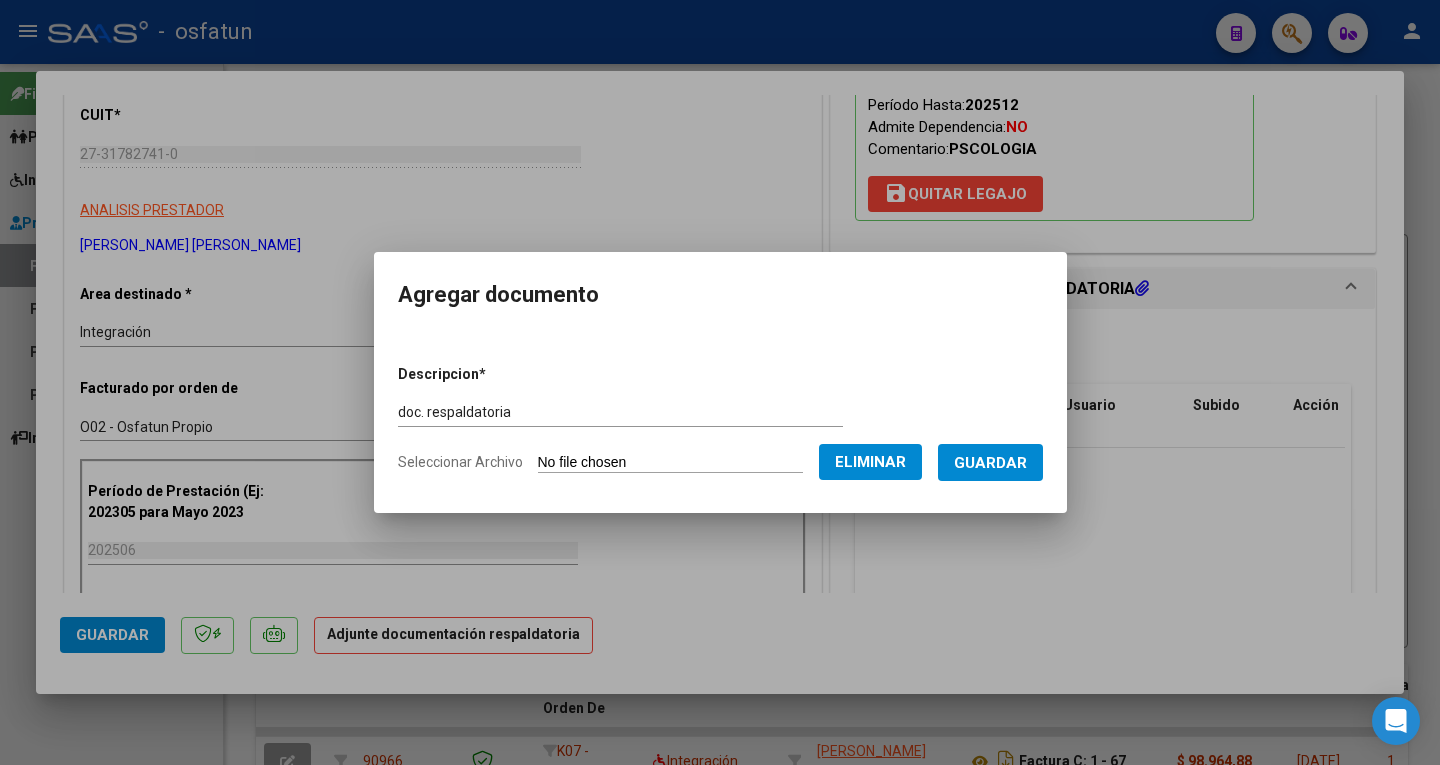 click on "Guardar" at bounding box center [990, 463] 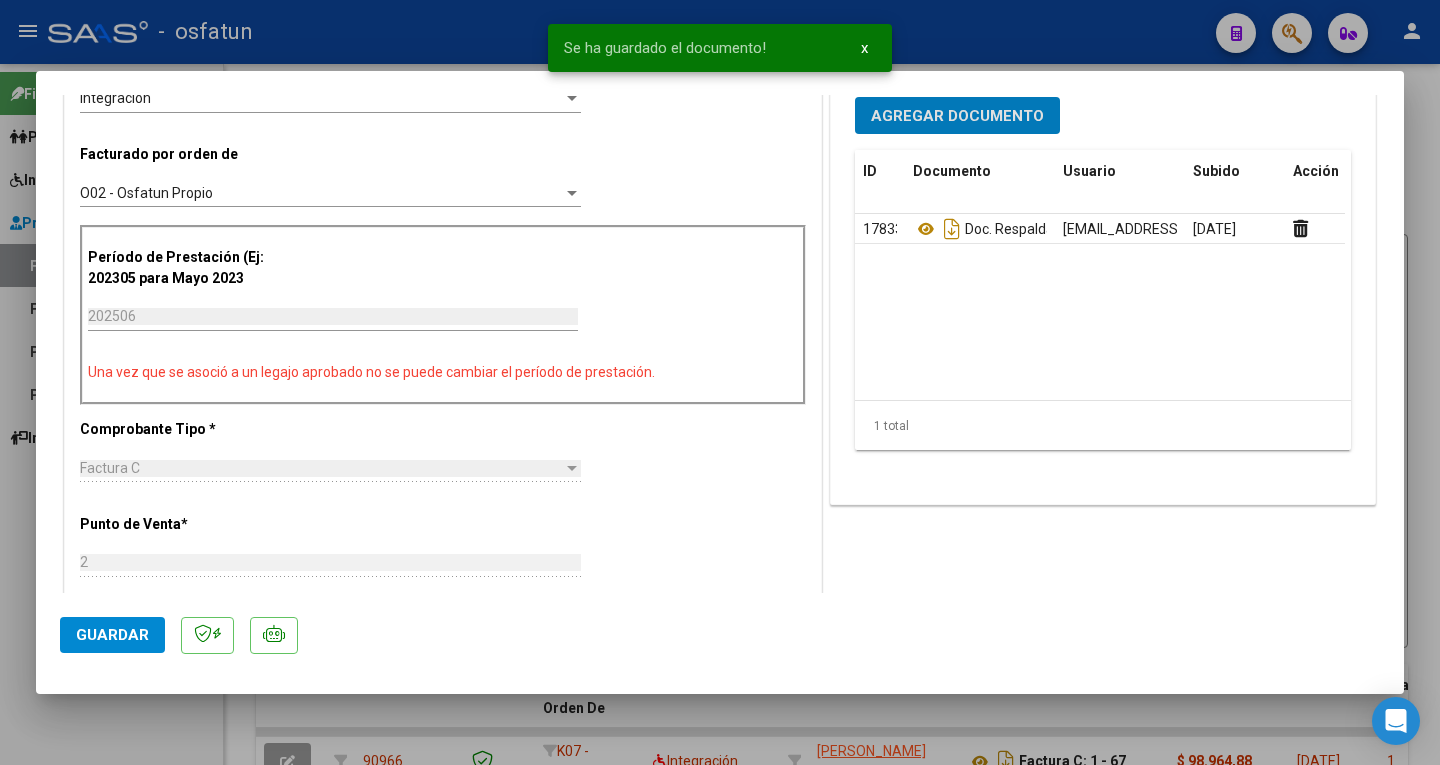 scroll, scrollTop: 600, scrollLeft: 0, axis: vertical 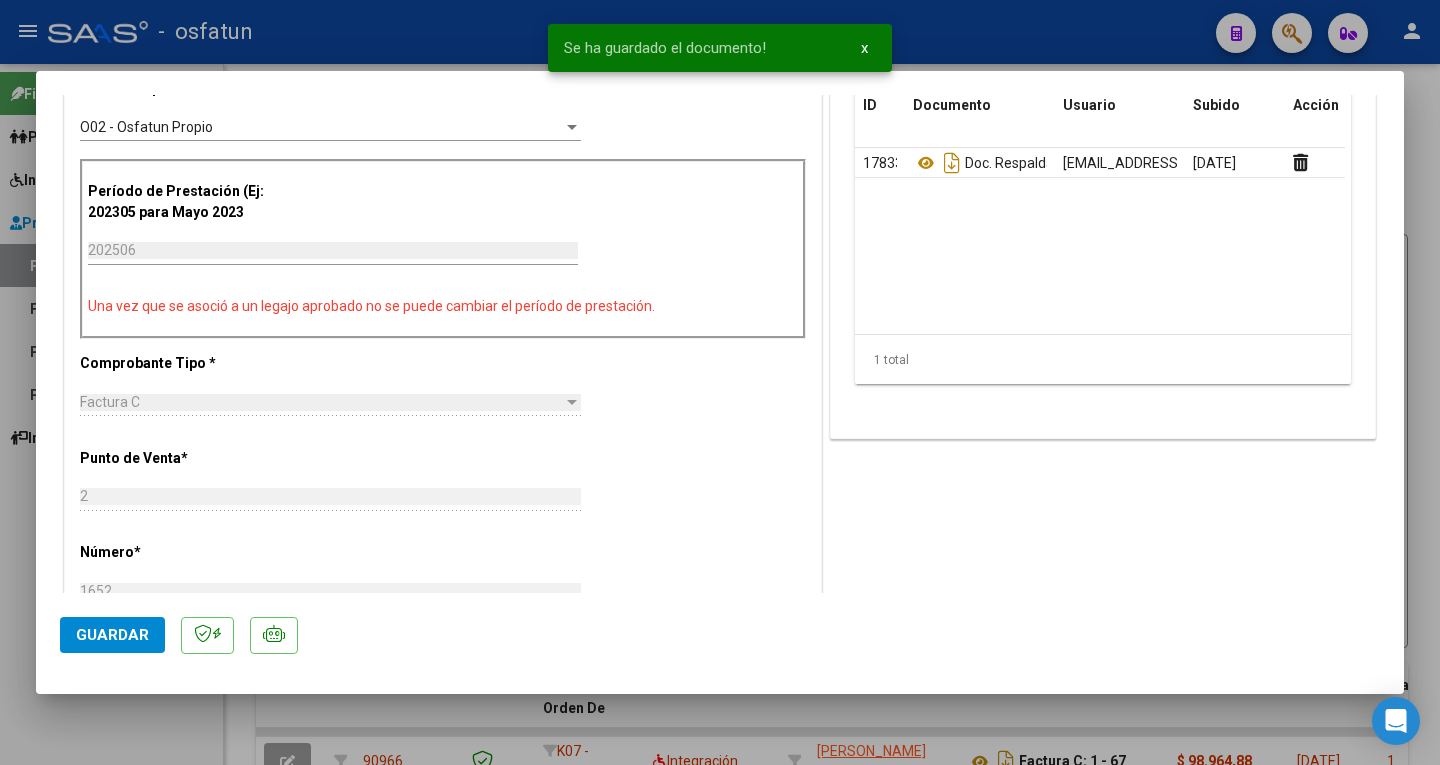 click on "Guardar" 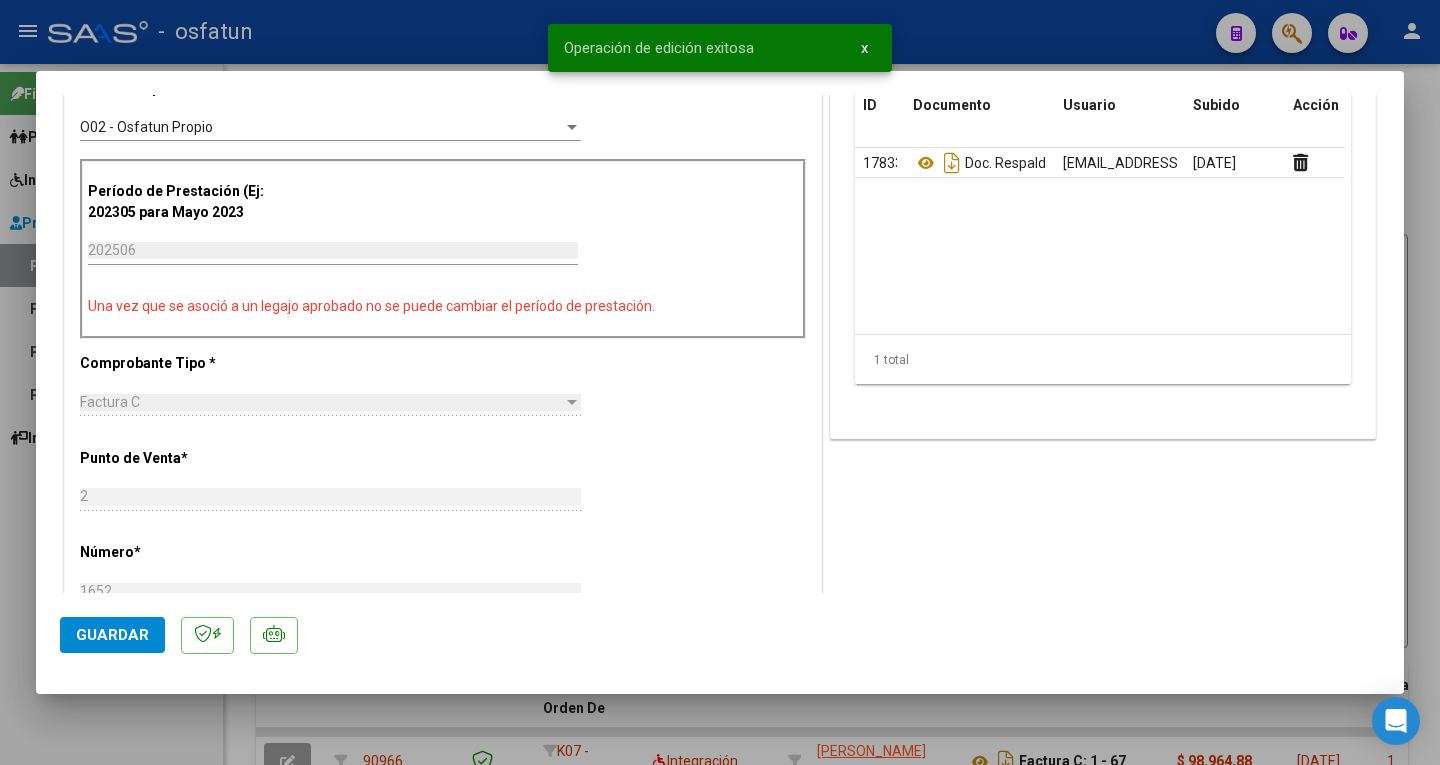 click at bounding box center (720, 382) 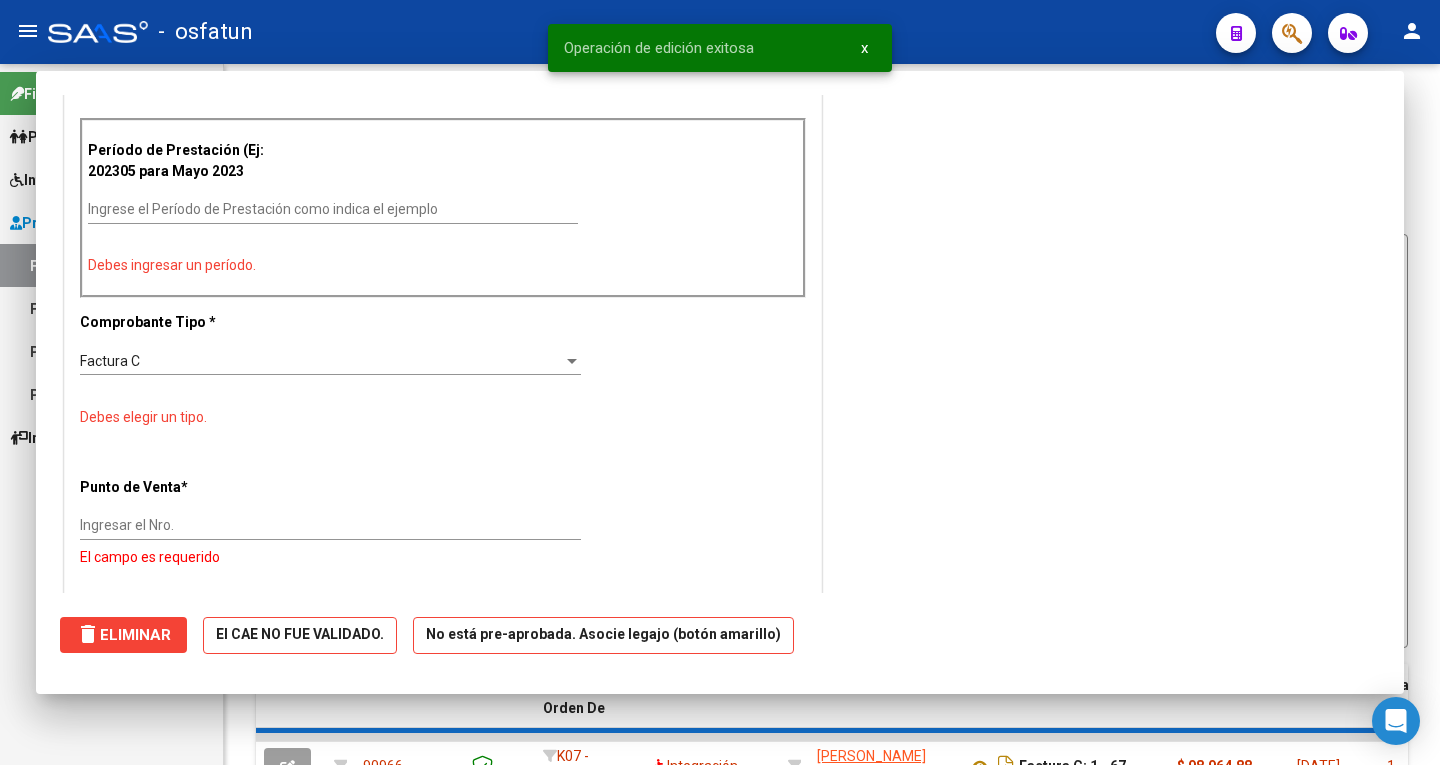 scroll, scrollTop: 0, scrollLeft: 0, axis: both 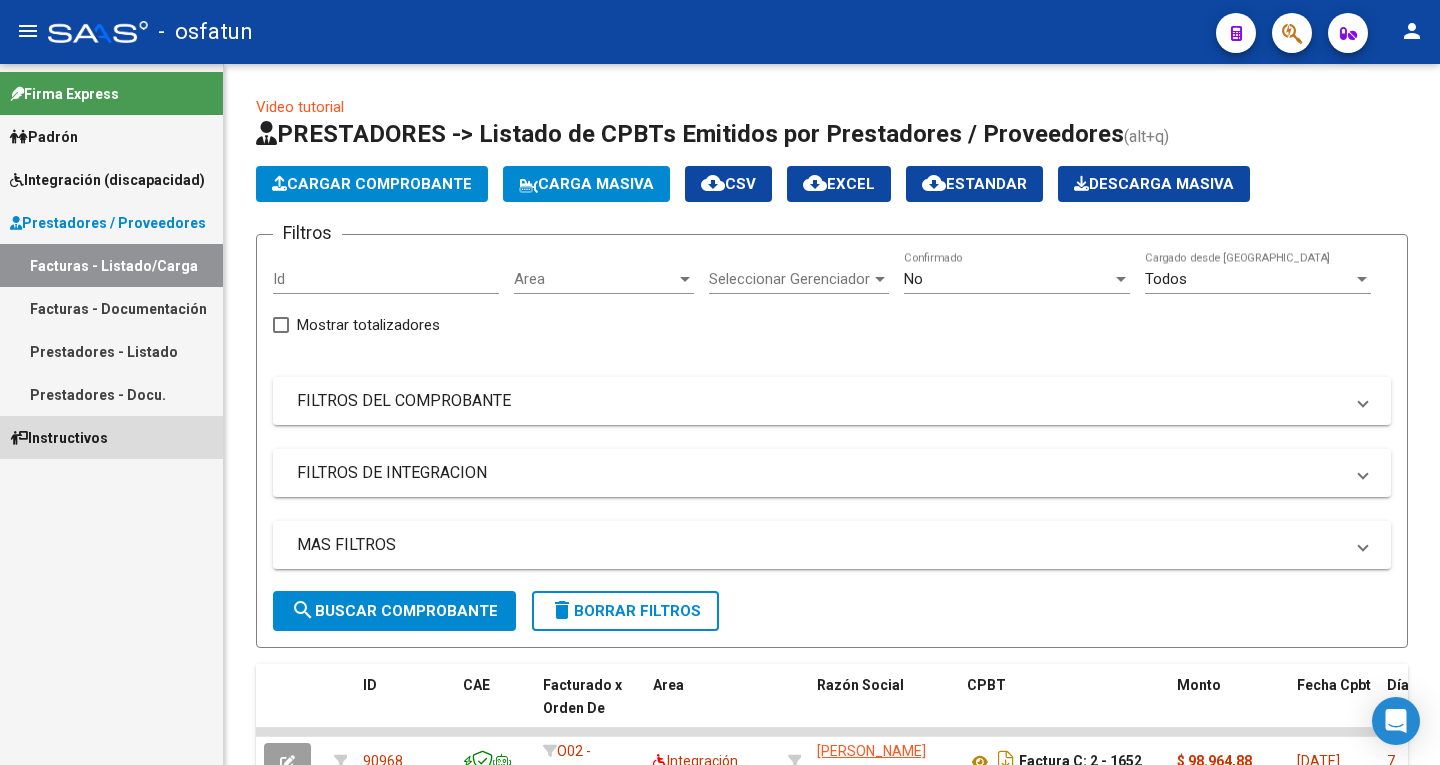 click on "Instructivos" at bounding box center (59, 438) 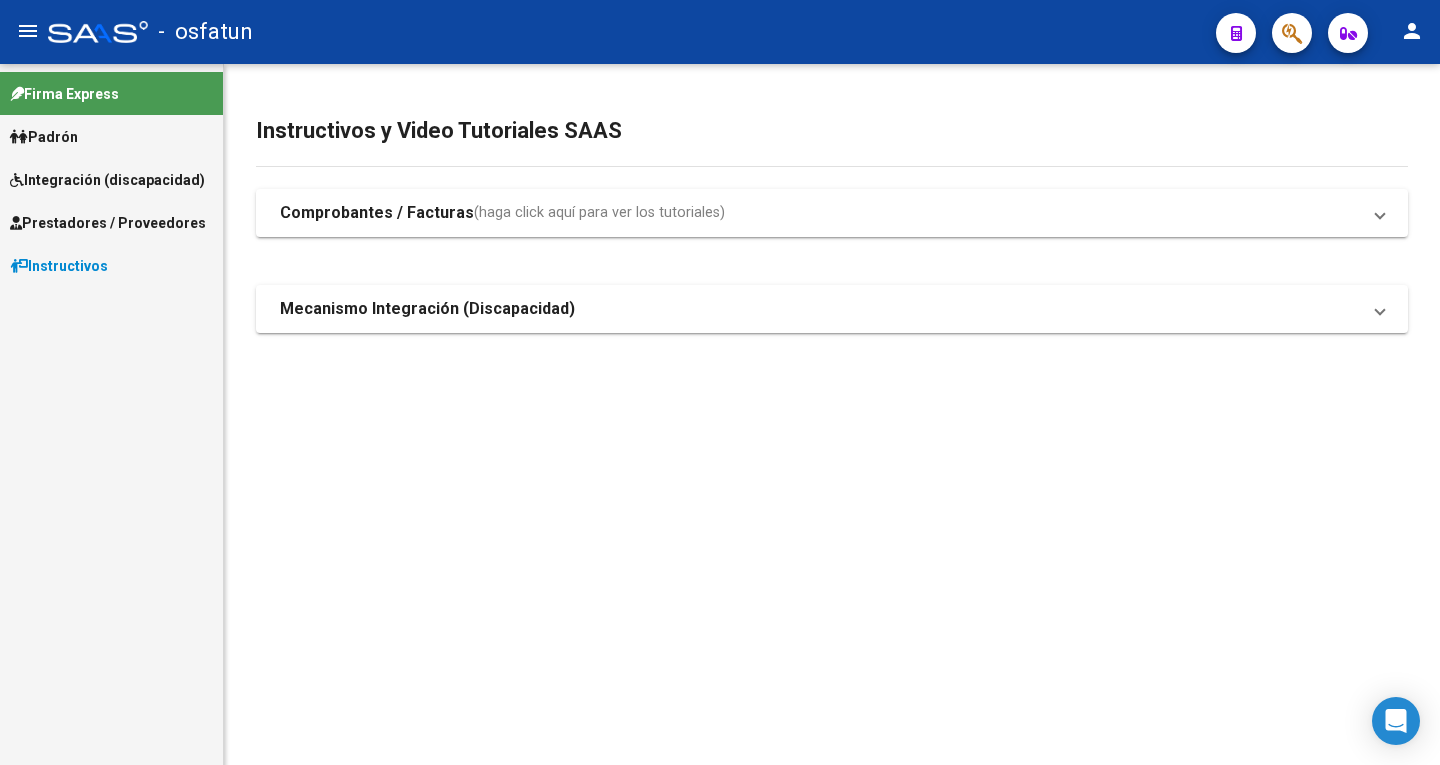 click on "Firma Express     Padrón Análisis Afiliado    Integración (discapacidad) Estado Presentaciones SSS Certificado Discapacidad Pedido Integración a SSS Facturas Liquidadas x SSS Legajos Legajos Documentación    Prestadores / Proveedores Facturas - Listado/Carga Facturas - Documentación Prestadores - Listado Prestadores - Docu.    Instructivos" at bounding box center (111, 414) 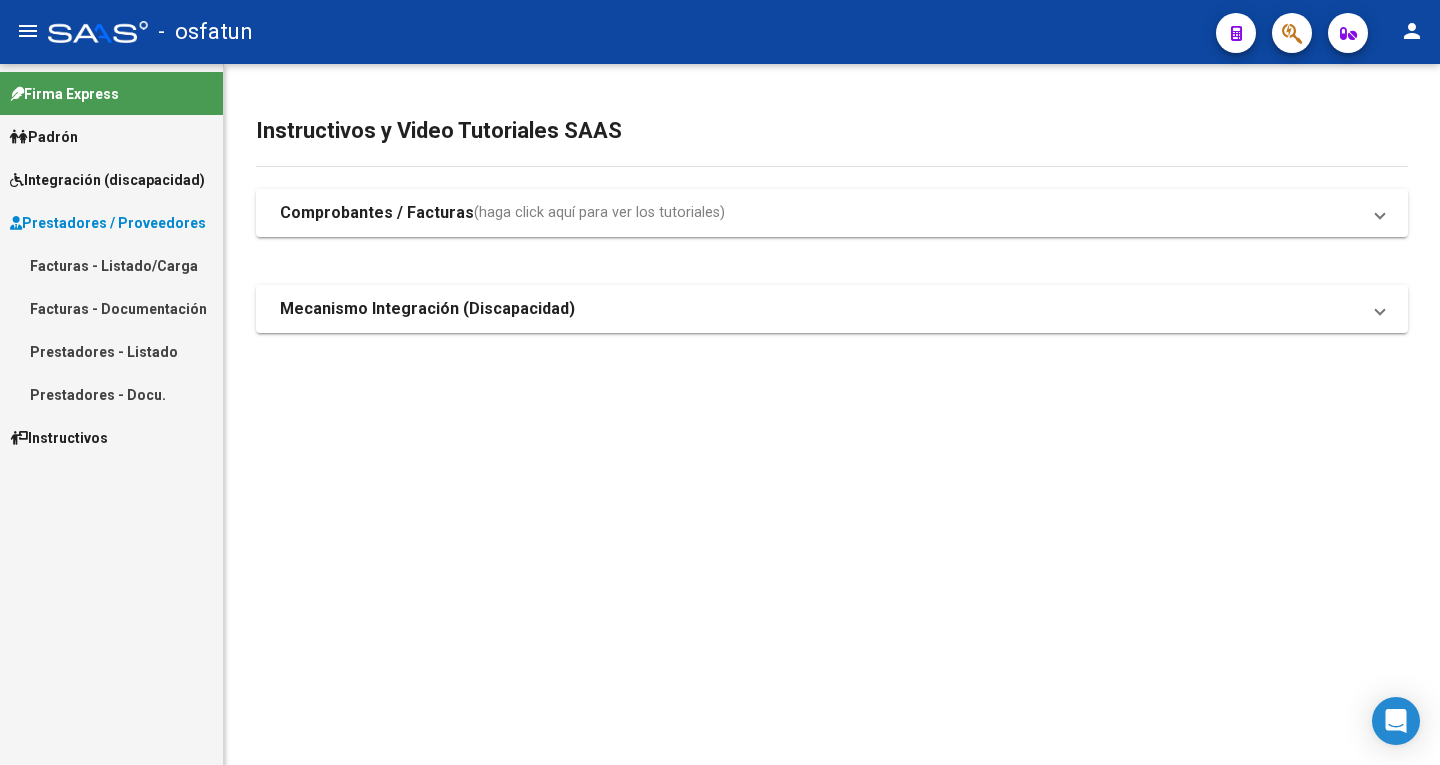 click on "Integración (discapacidad)" at bounding box center (107, 180) 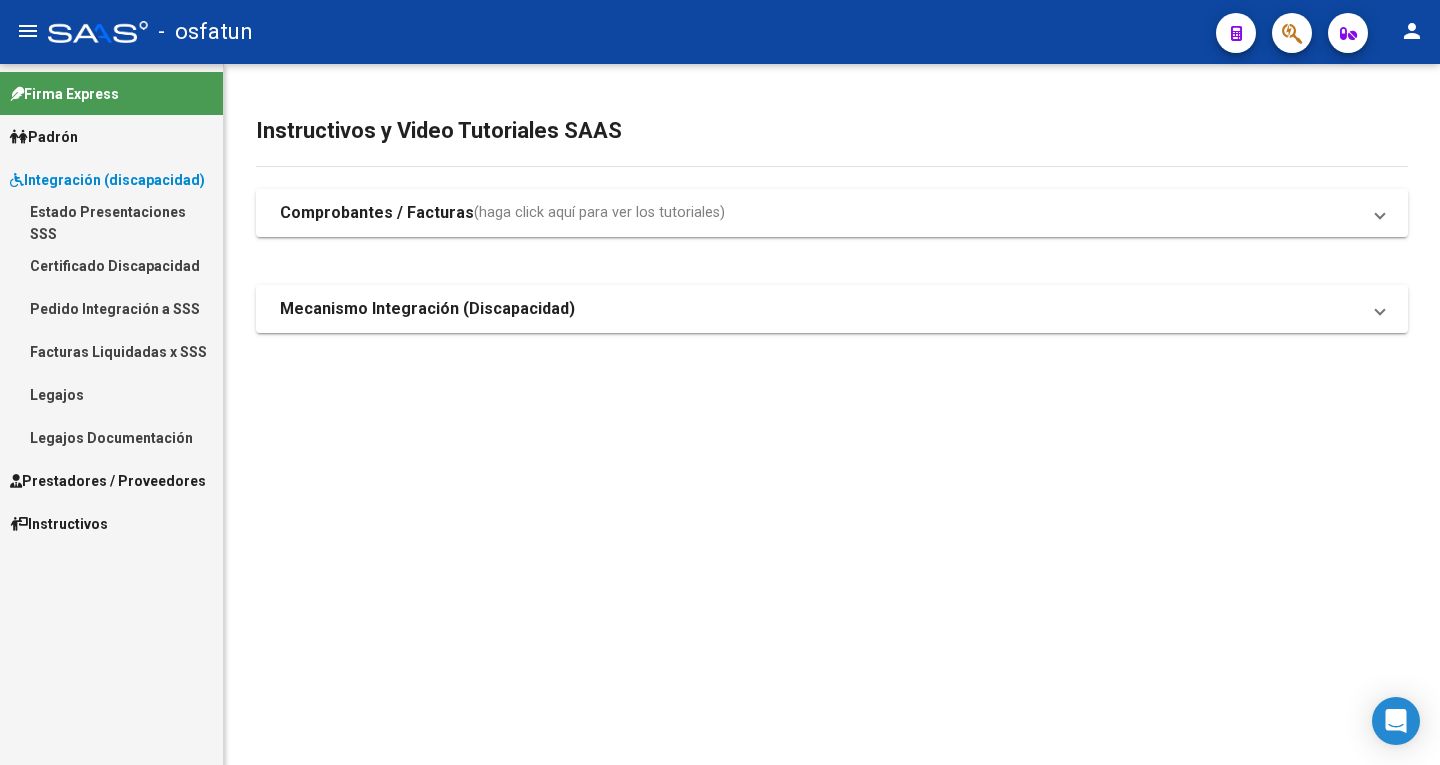 click on "Legajos" at bounding box center [111, 394] 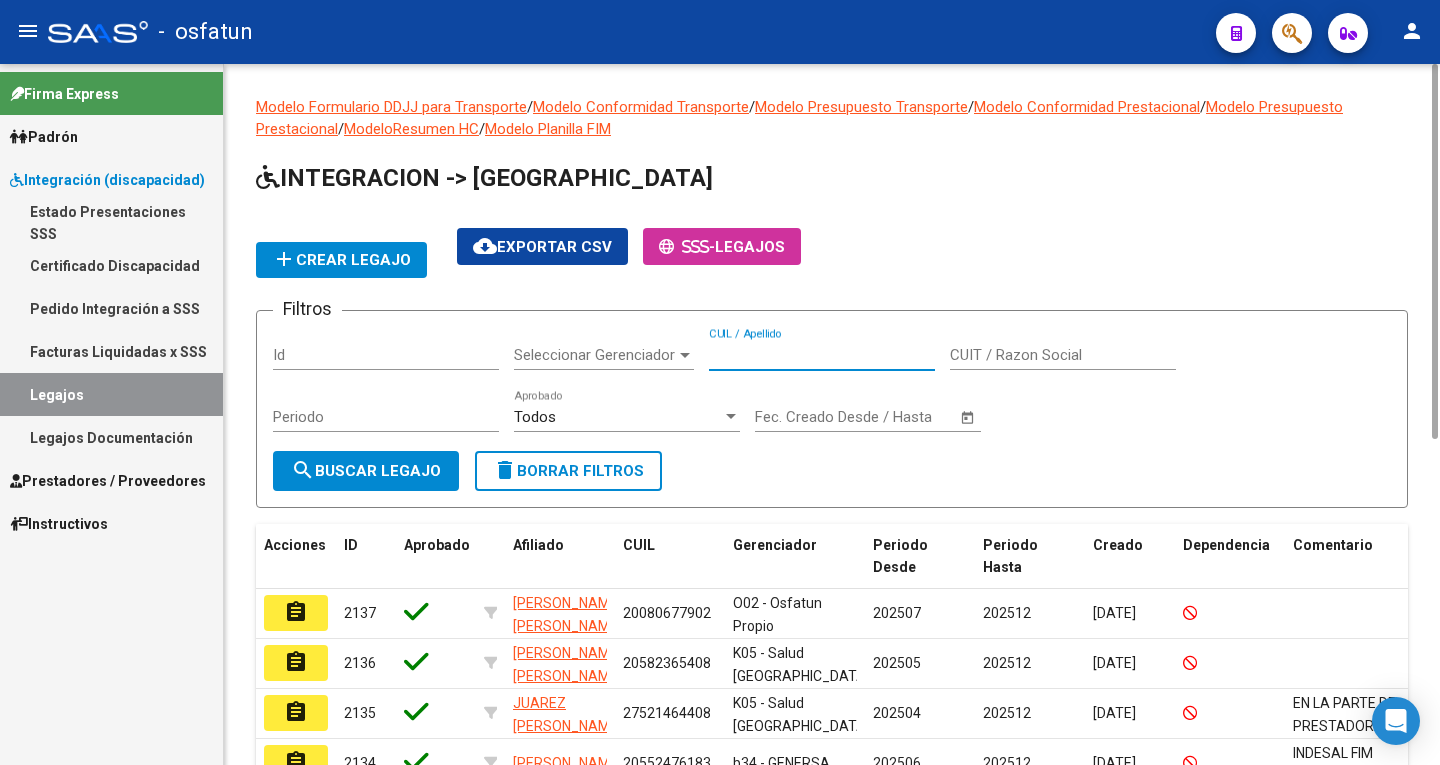 click on "CUIL / Apellido" at bounding box center (822, 355) 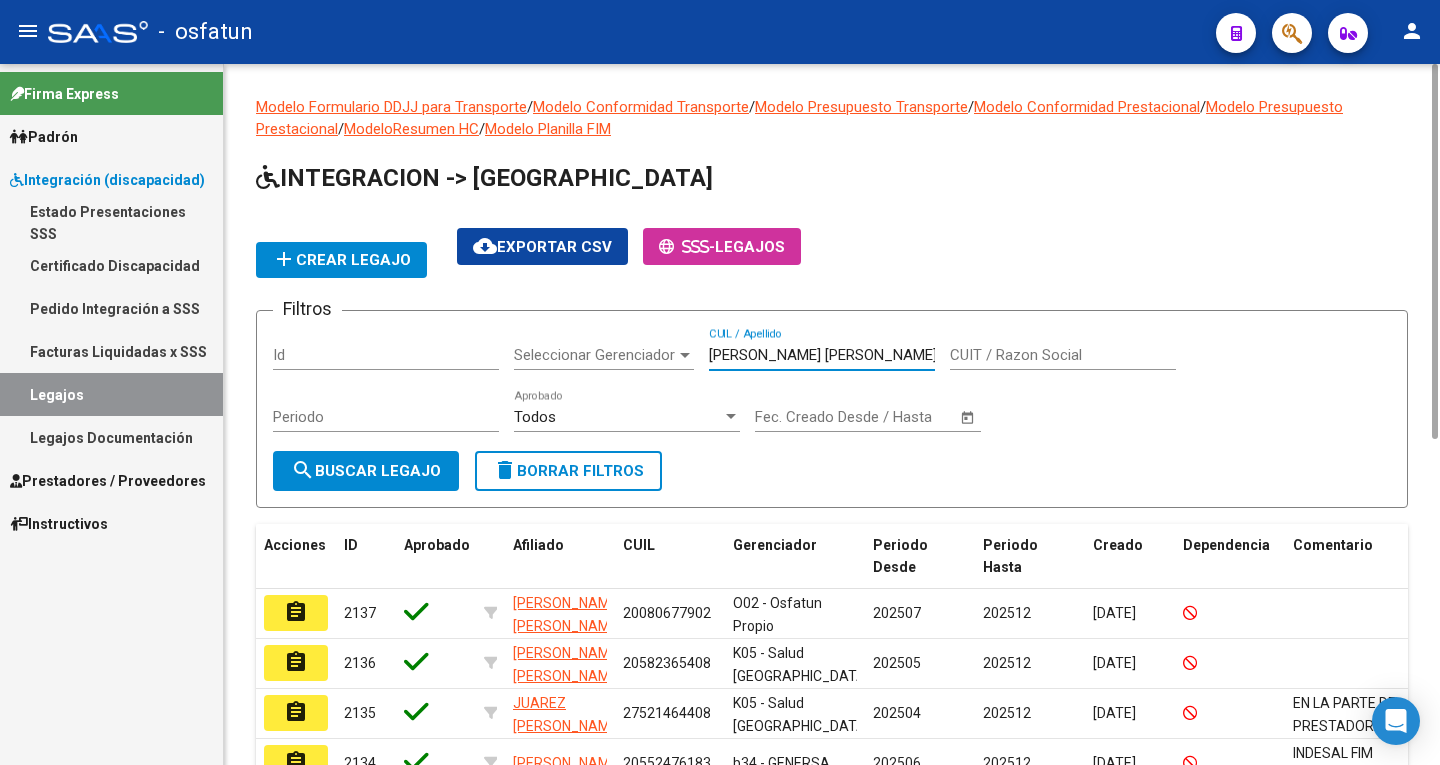 type on "[PERSON_NAME] [PERSON_NAME]" 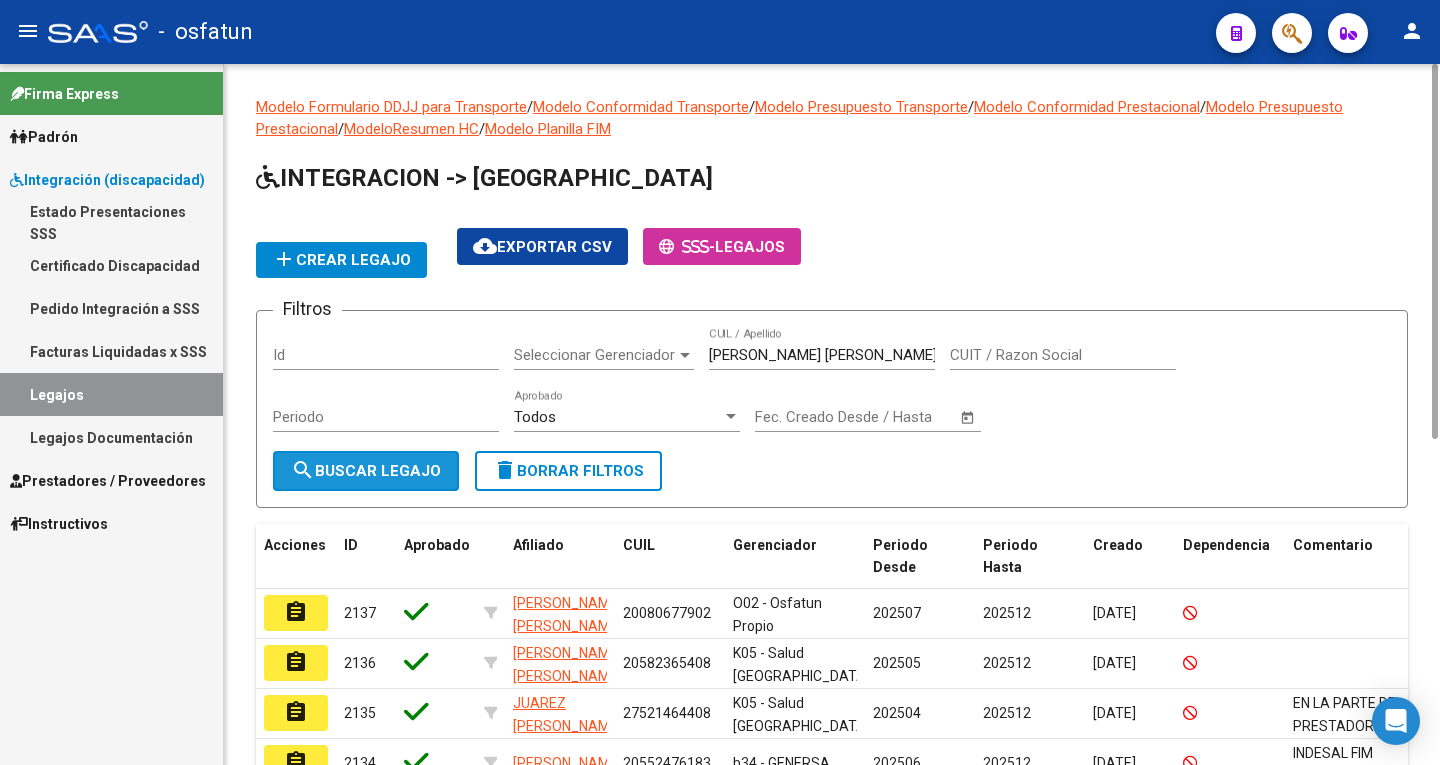 drag, startPoint x: 394, startPoint y: 458, endPoint x: 411, endPoint y: 469, distance: 20.248457 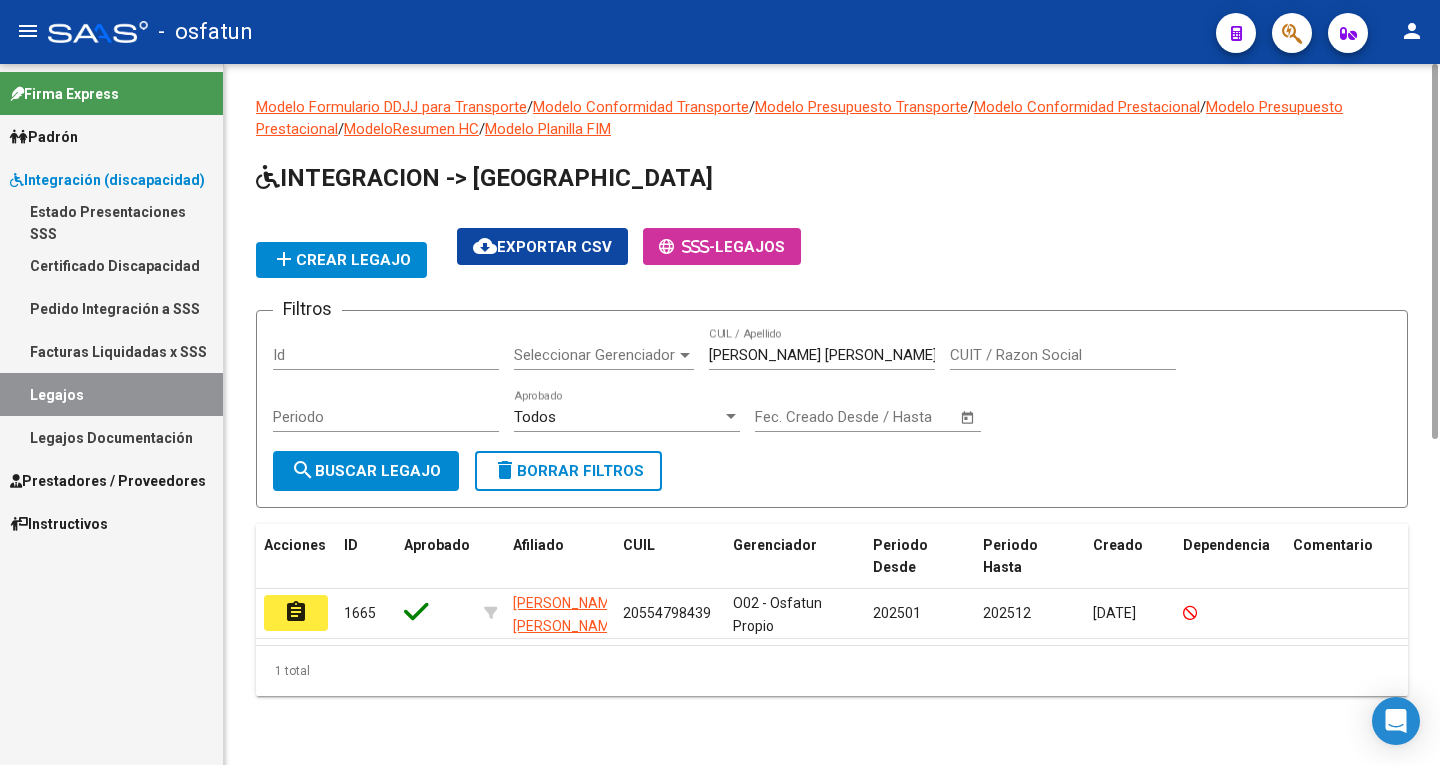 scroll, scrollTop: 10, scrollLeft: 0, axis: vertical 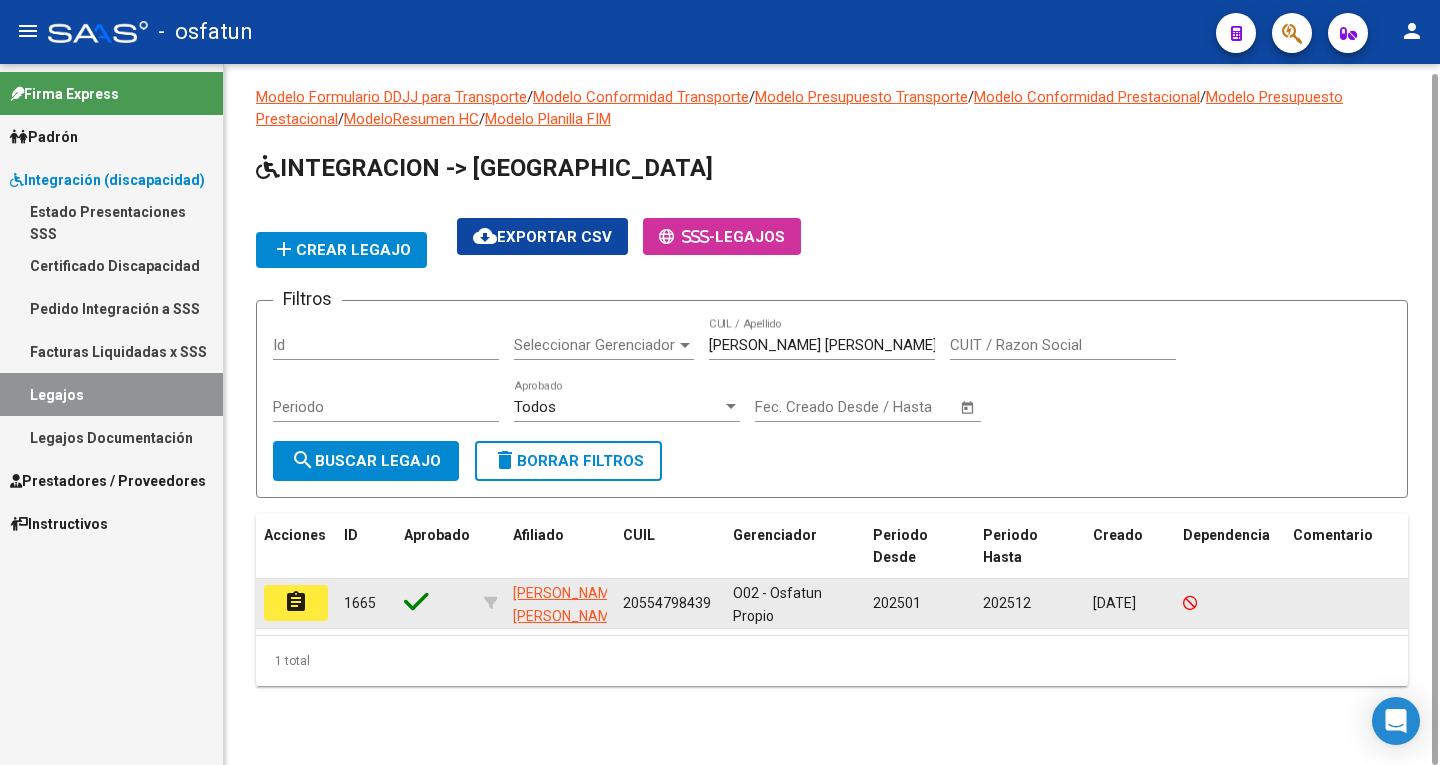 click on "assignment" 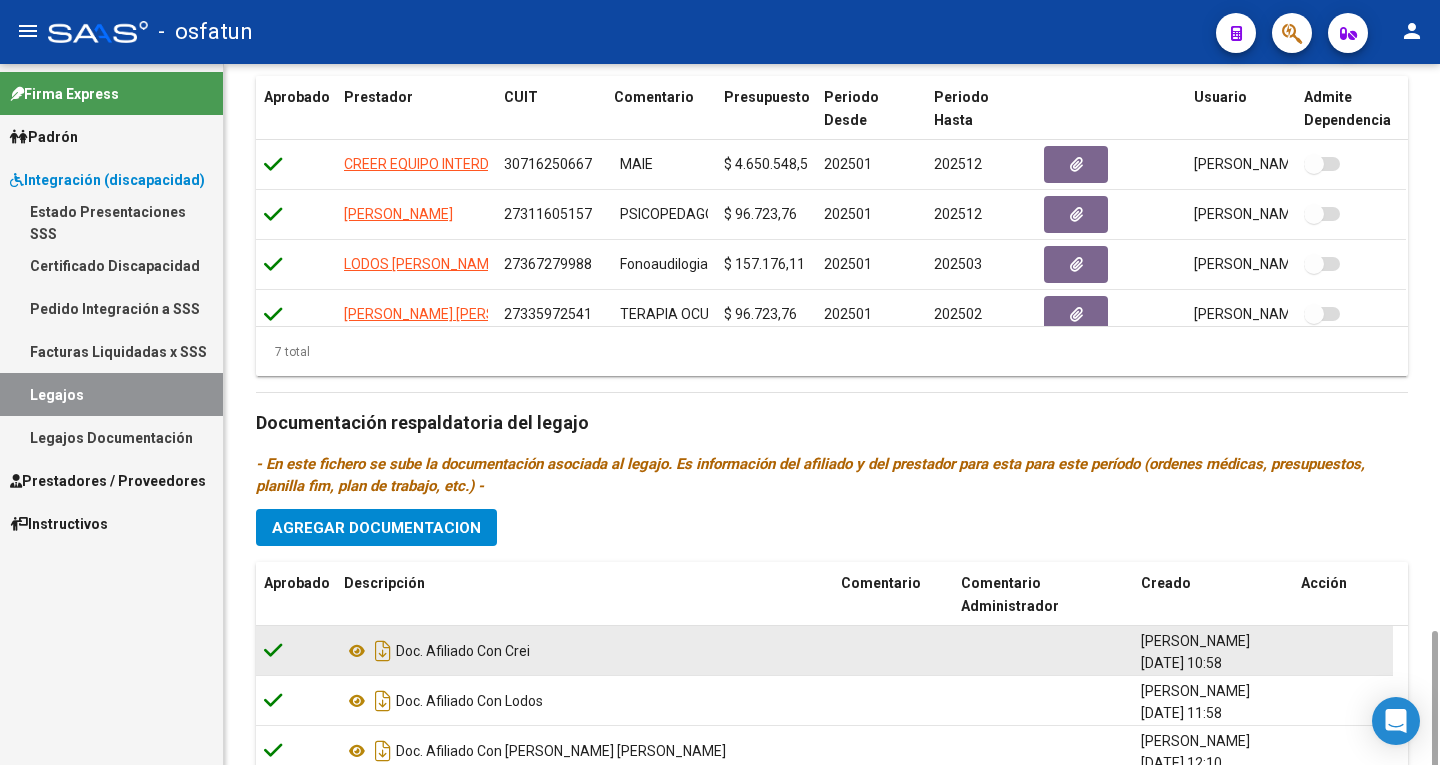 scroll, scrollTop: 961, scrollLeft: 0, axis: vertical 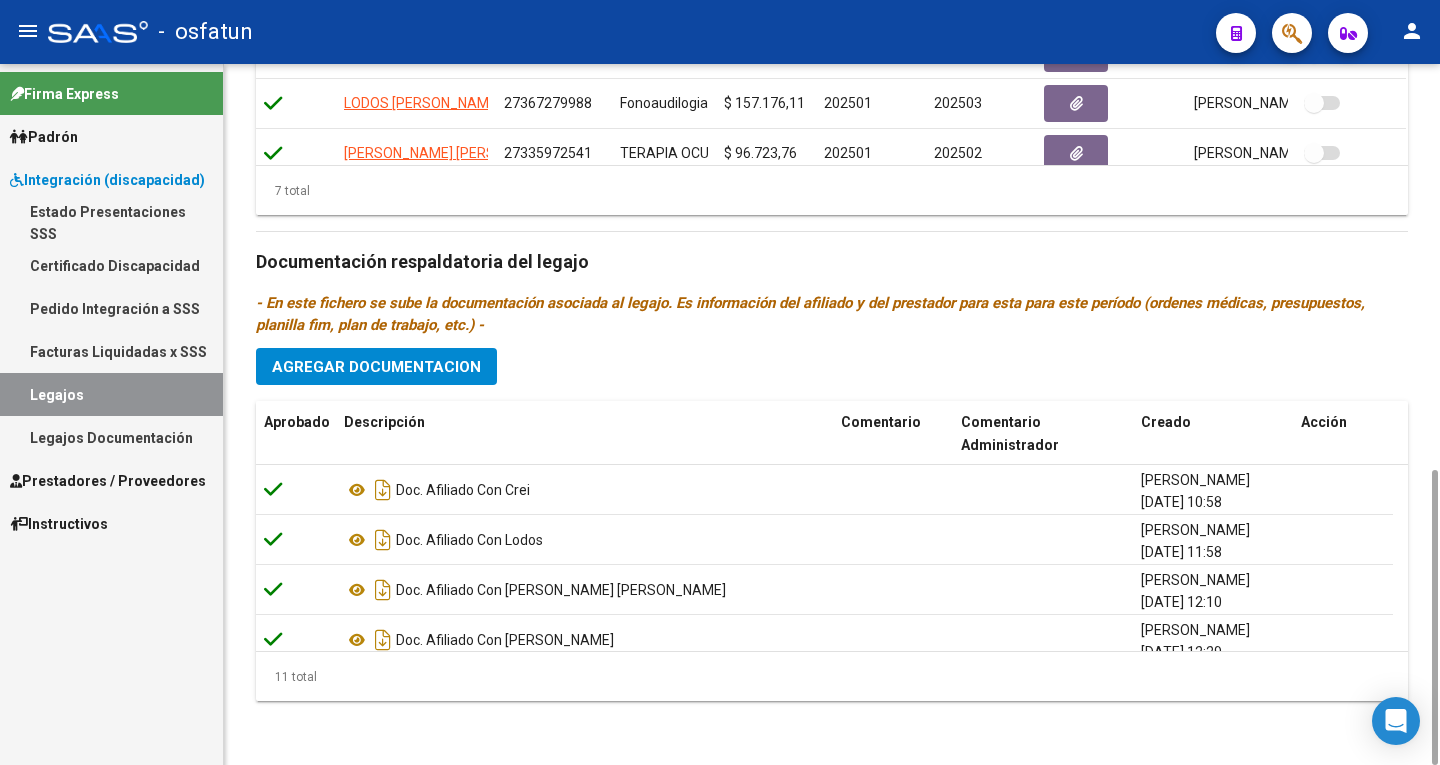 click on "Agregar Documentacion" 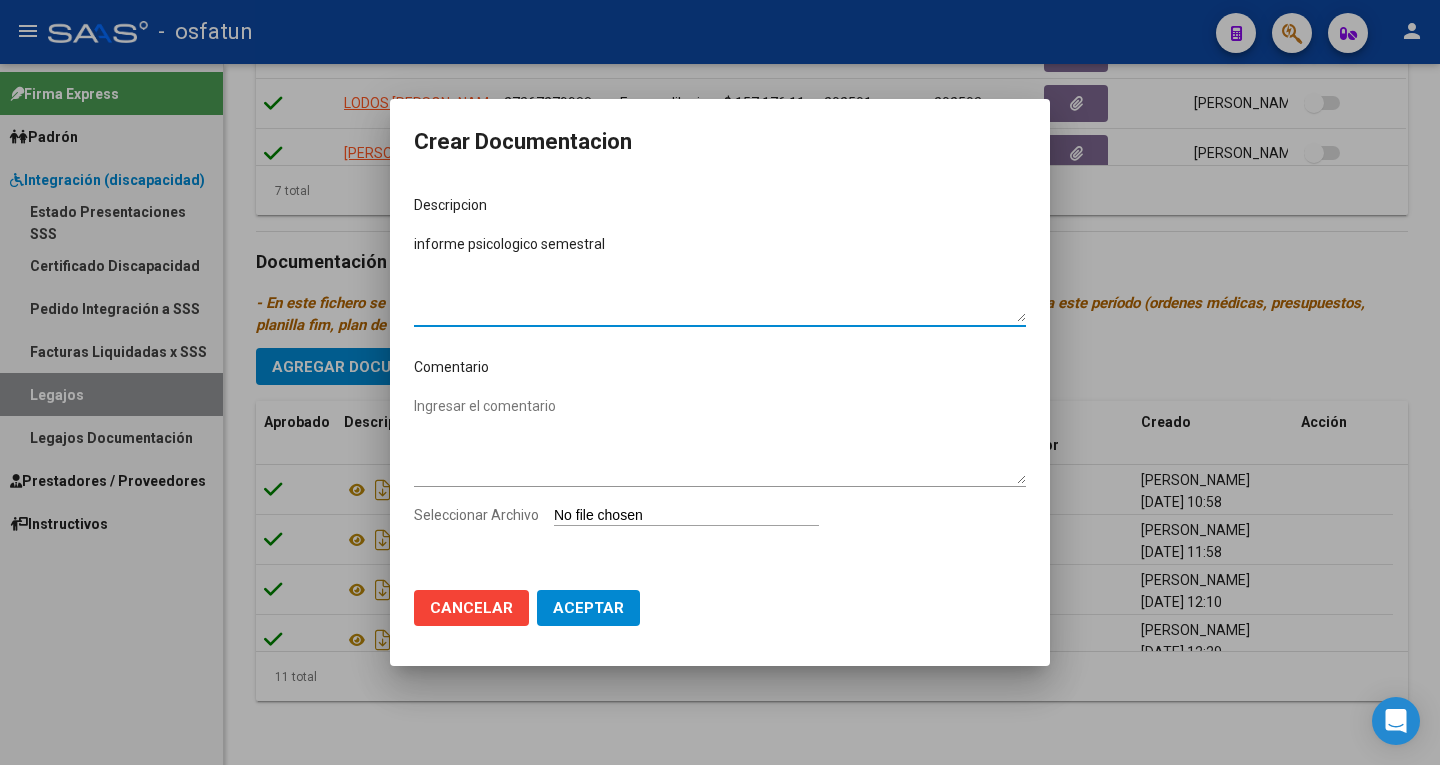type on "informe psicologico semestral" 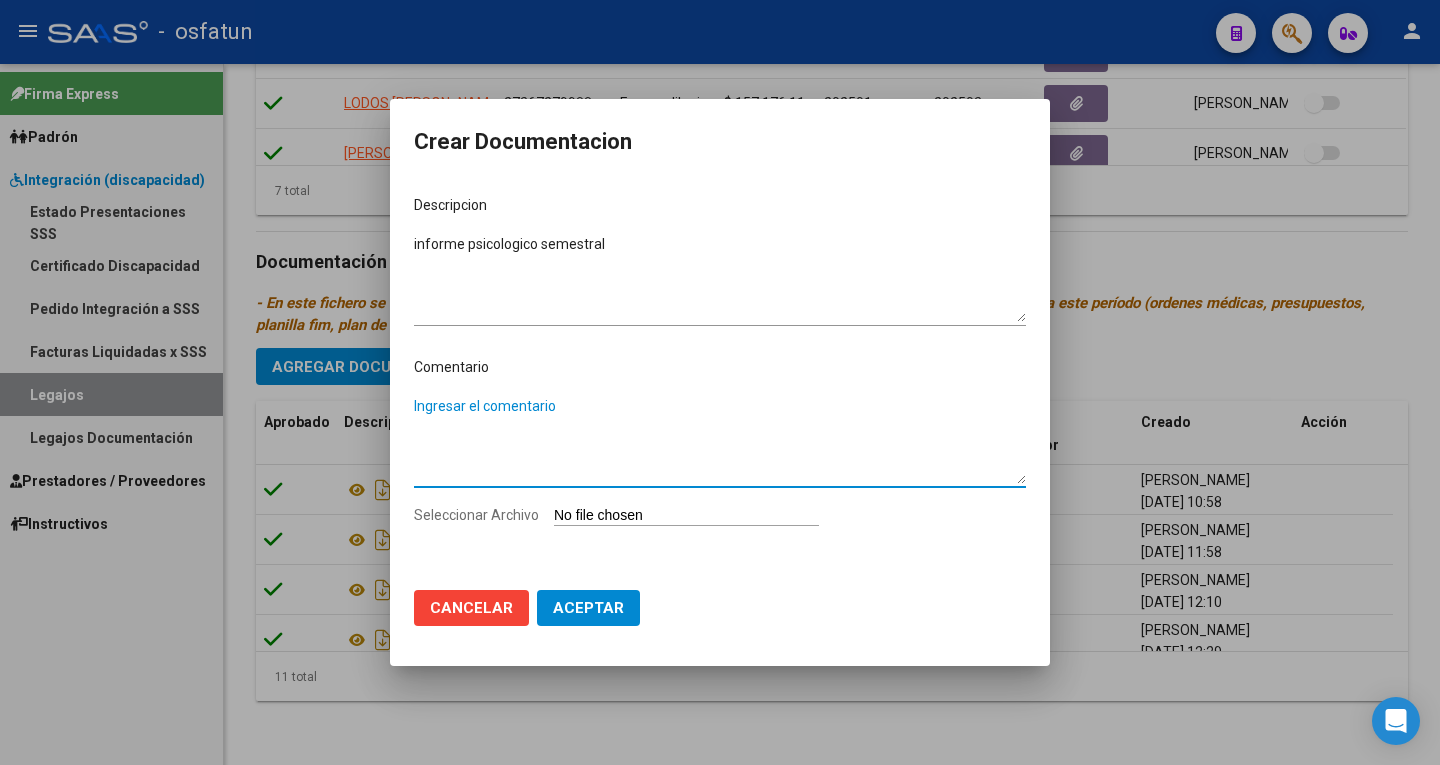click on "Ingresar el comentario" at bounding box center [720, 440] 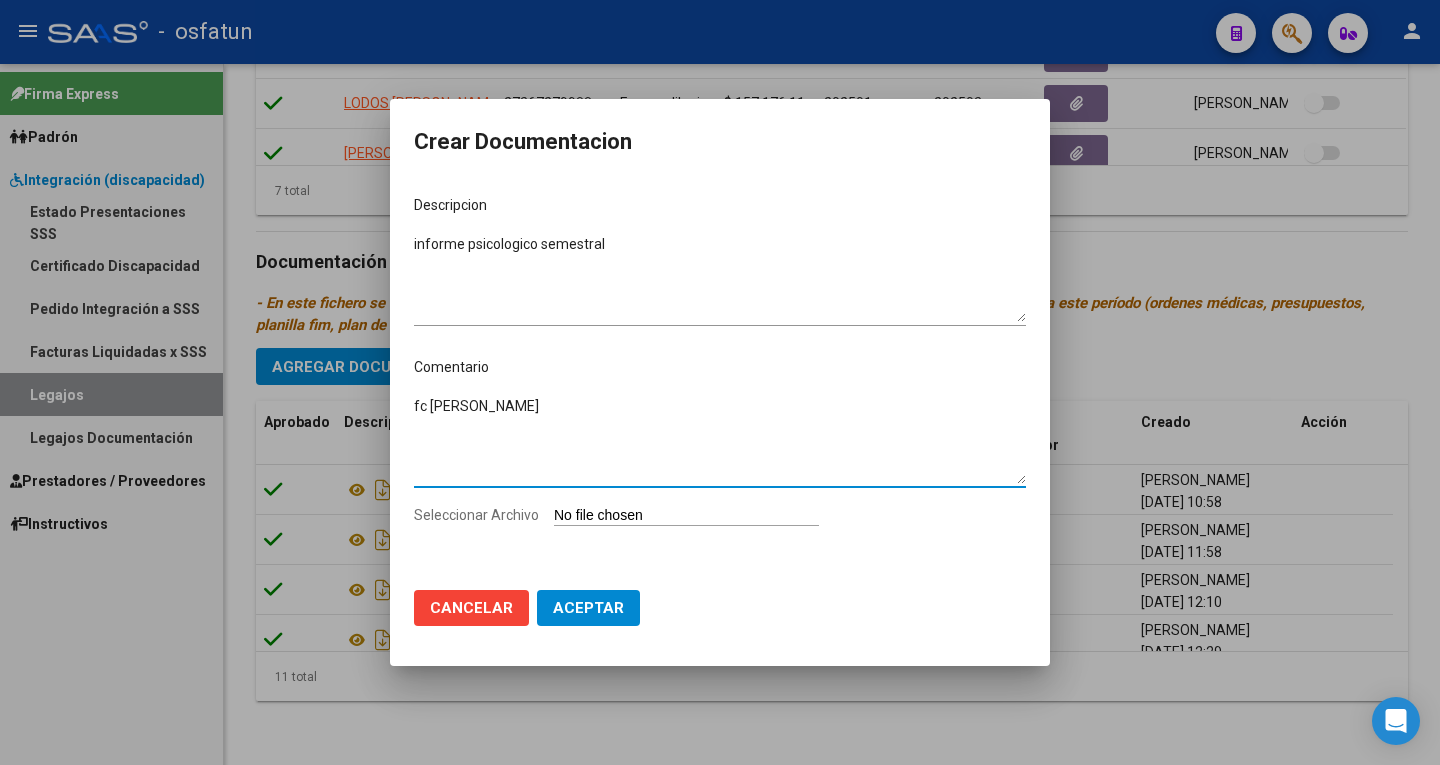 click on "fc [PERSON_NAME]" at bounding box center (720, 440) 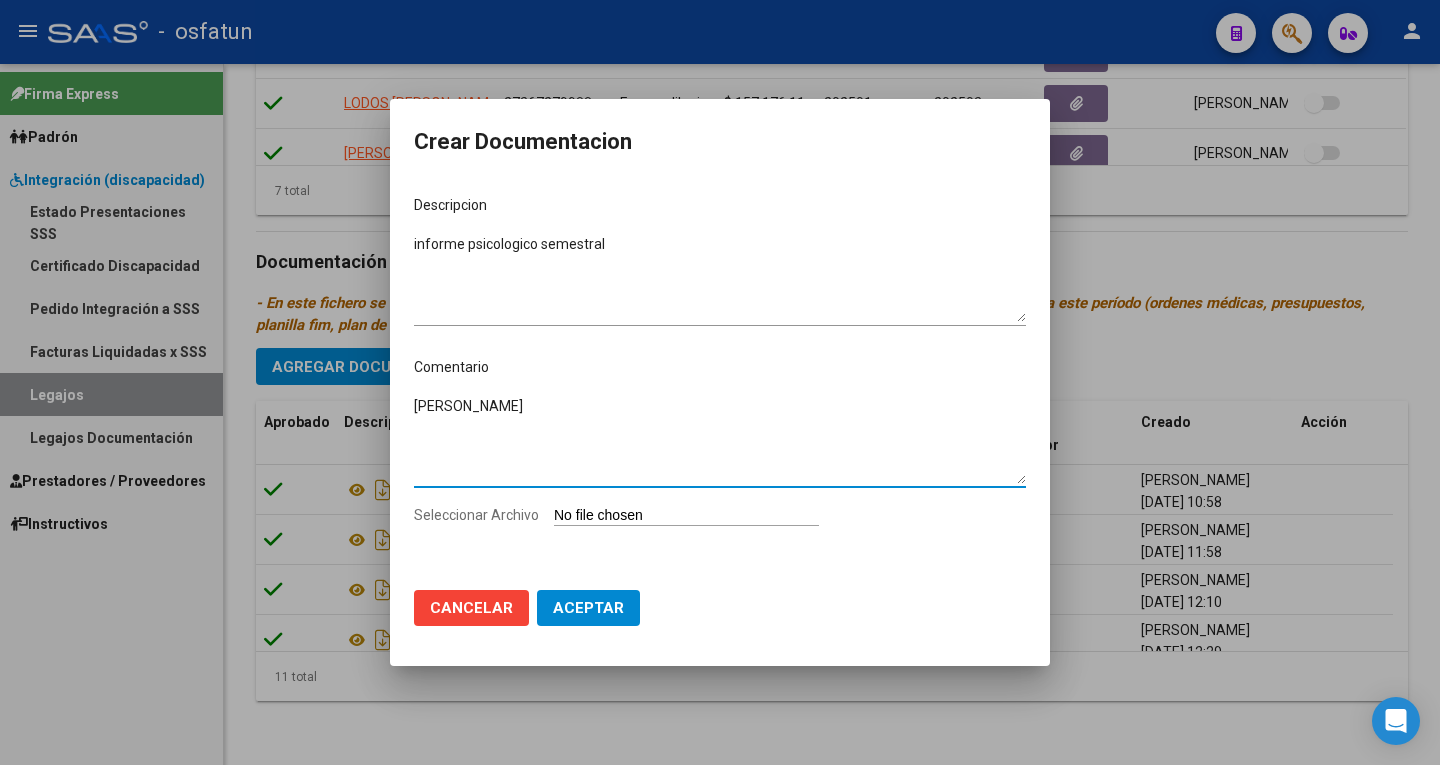 click on "[PERSON_NAME]" at bounding box center [720, 440] 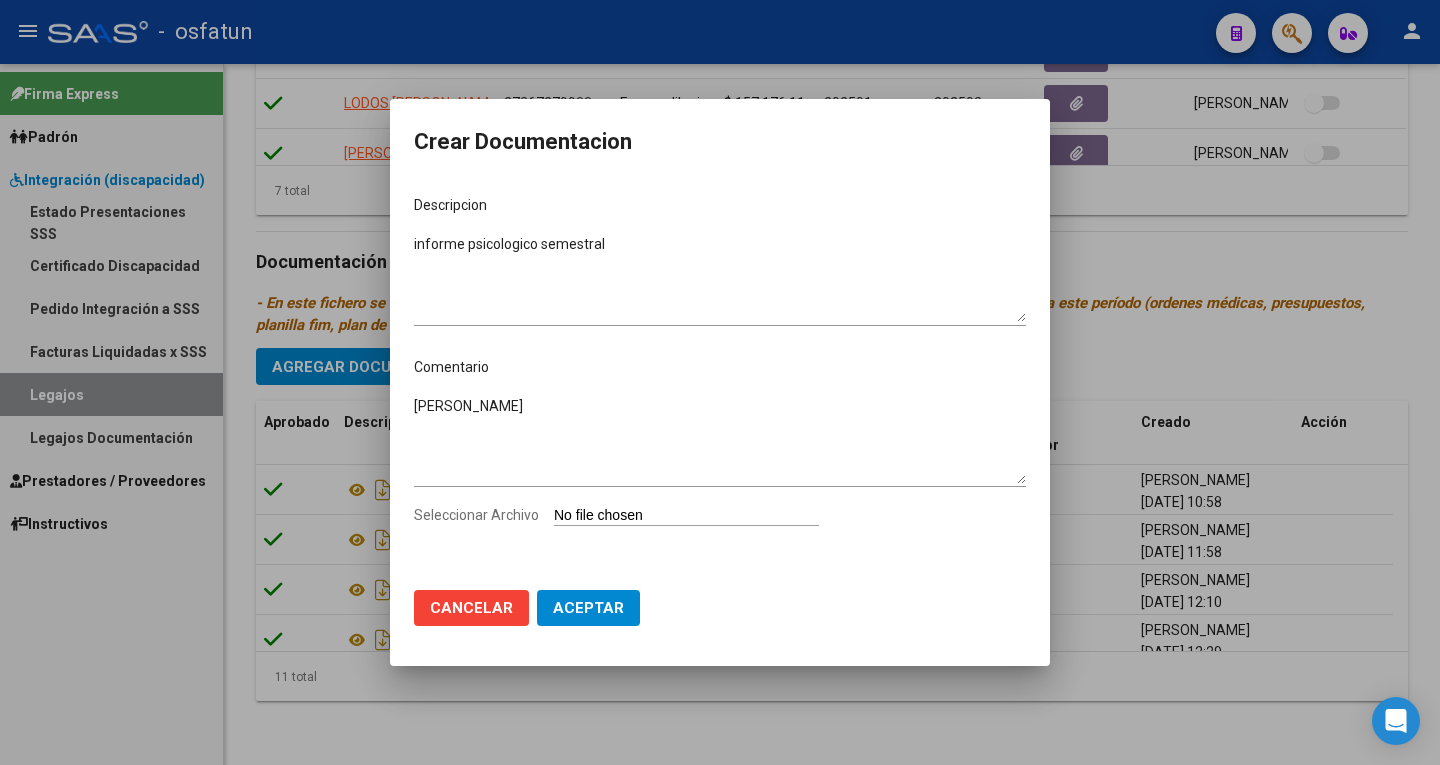 type on "C:\fakepath\Informe psicológico [PERSON_NAME][DATE] (1).pdf" 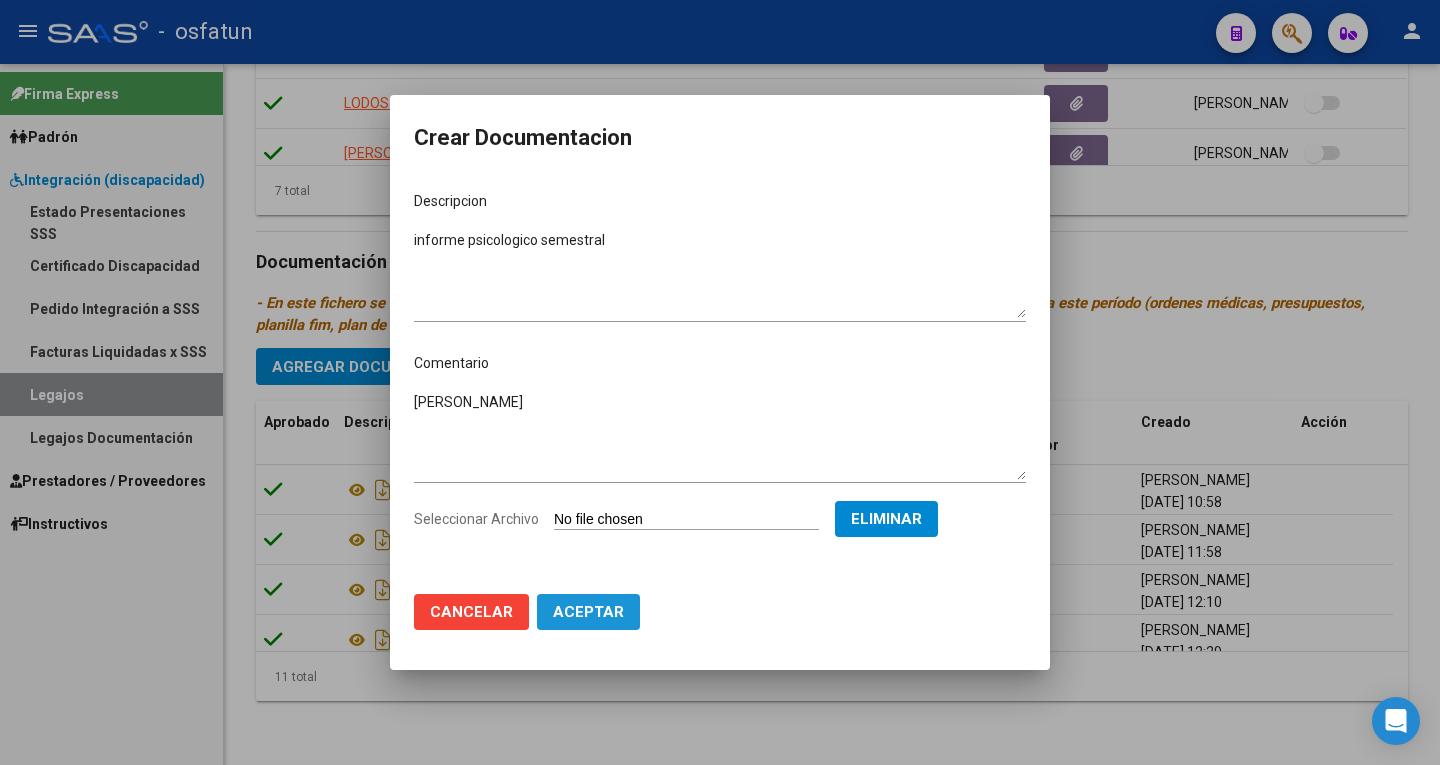 click on "Aceptar" 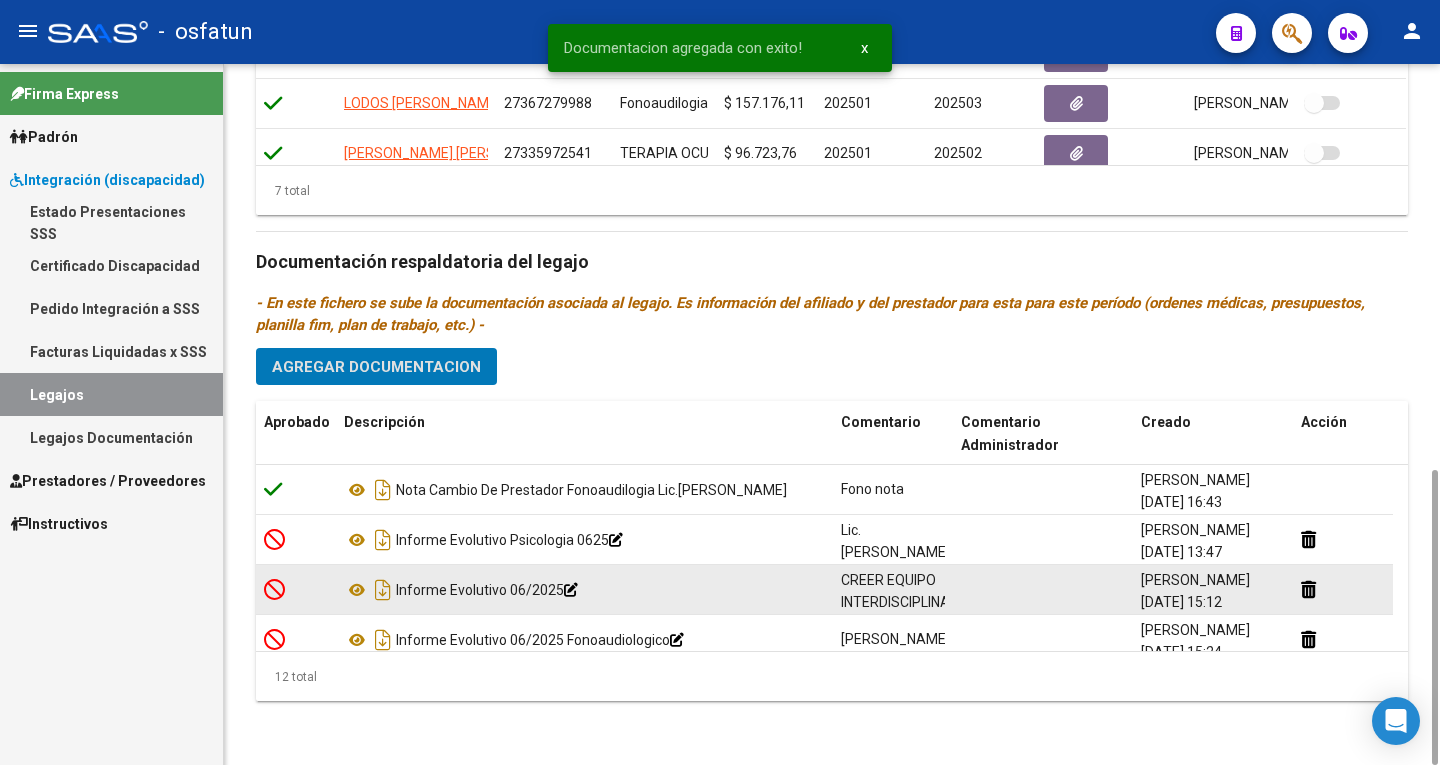 scroll, scrollTop: 420, scrollLeft: 0, axis: vertical 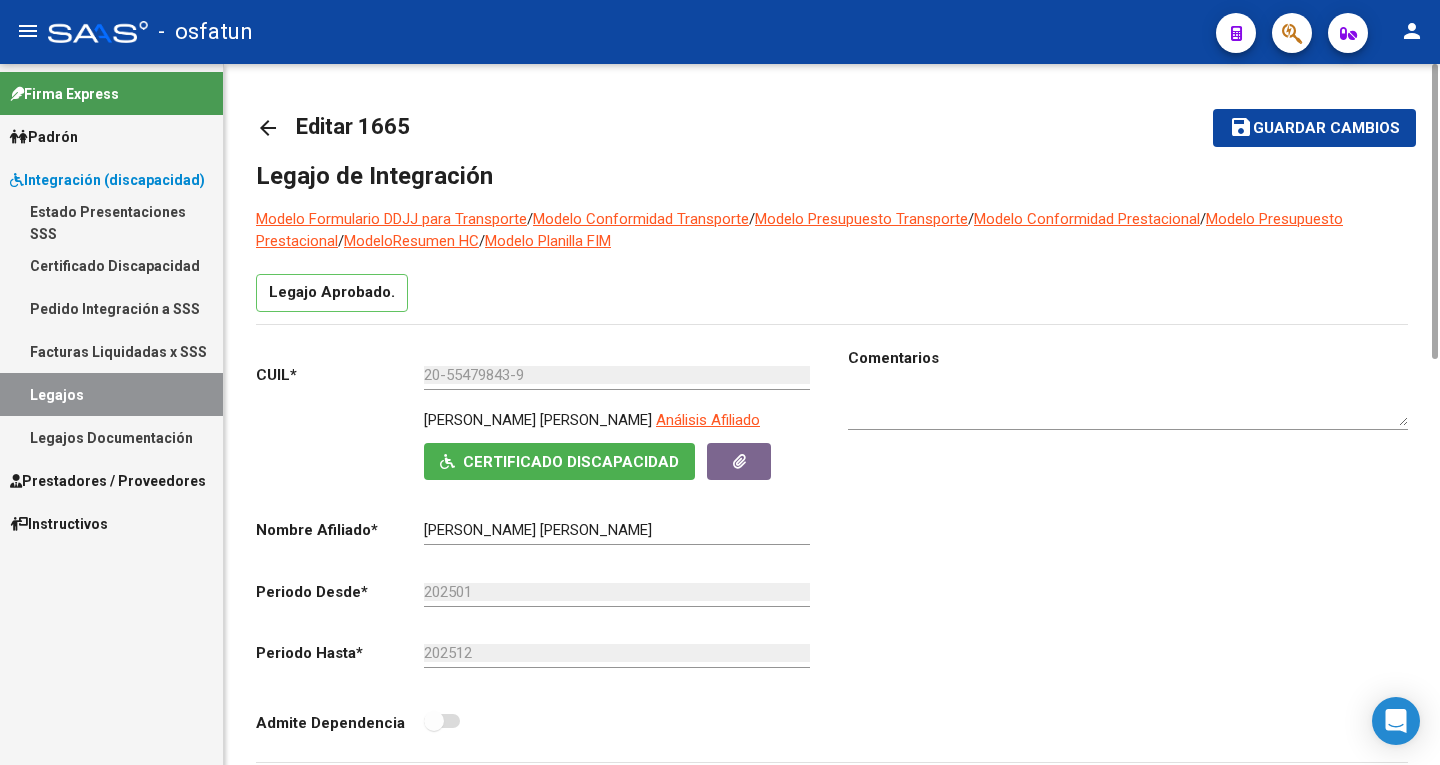 click on "Guardar cambios" 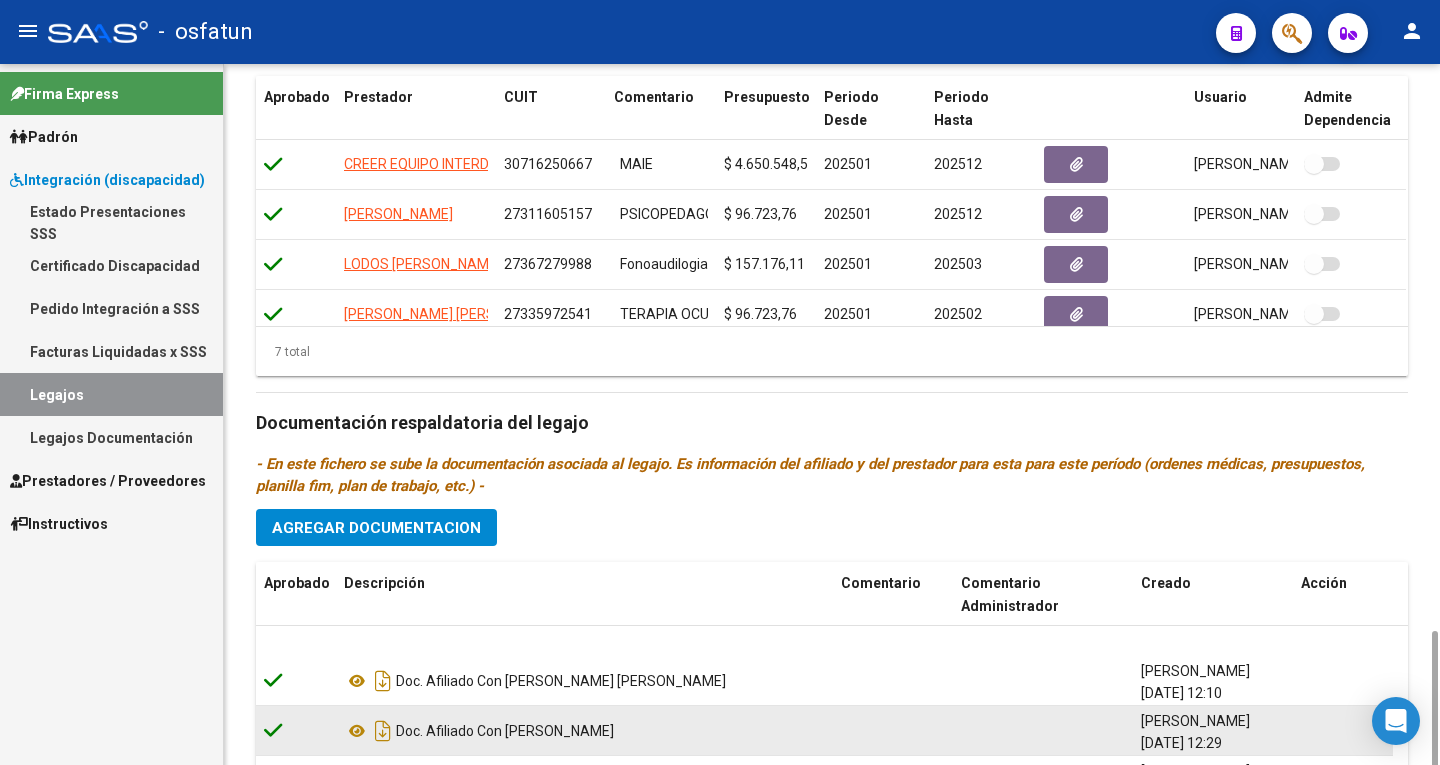 scroll, scrollTop: 961, scrollLeft: 0, axis: vertical 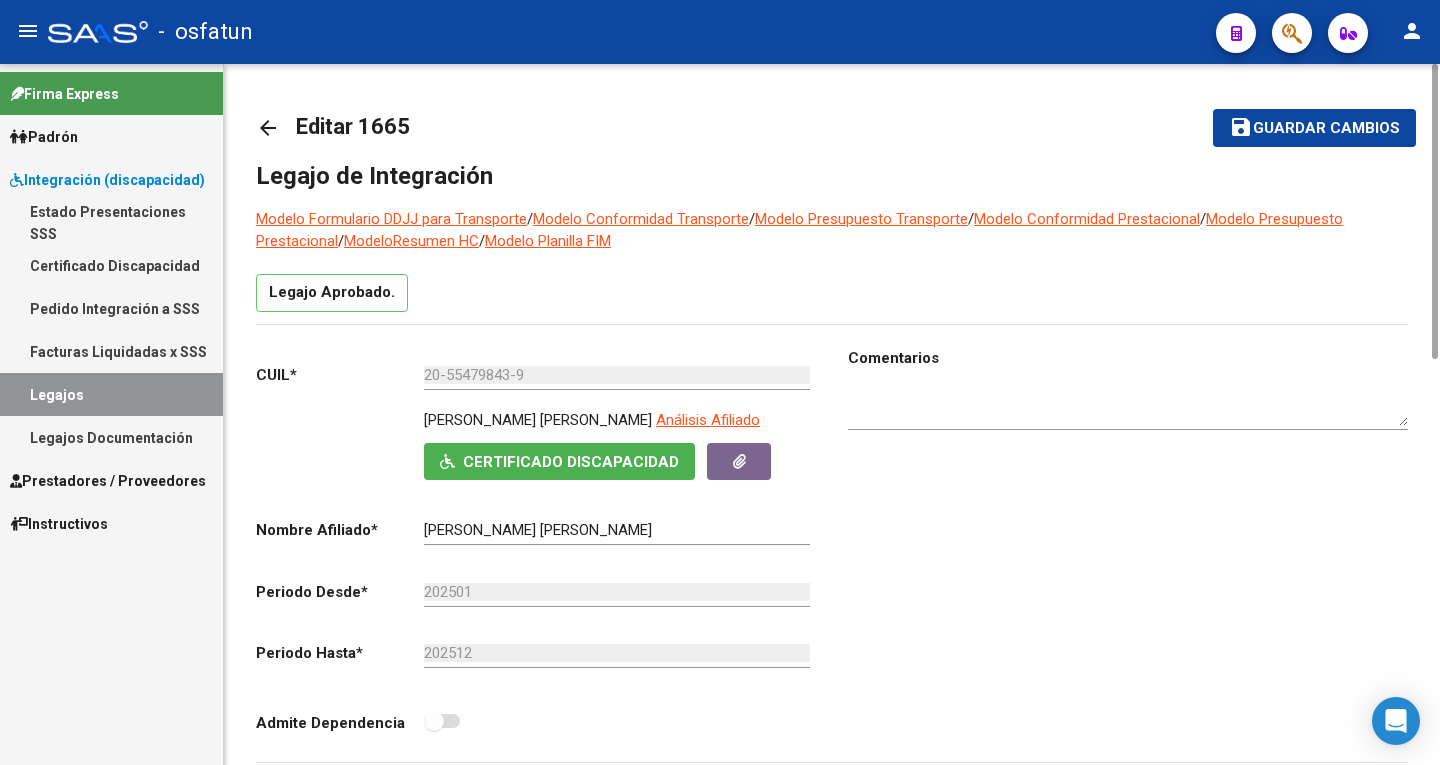 drag, startPoint x: 1428, startPoint y: 414, endPoint x: 1439, endPoint y: -9, distance: 423.143 